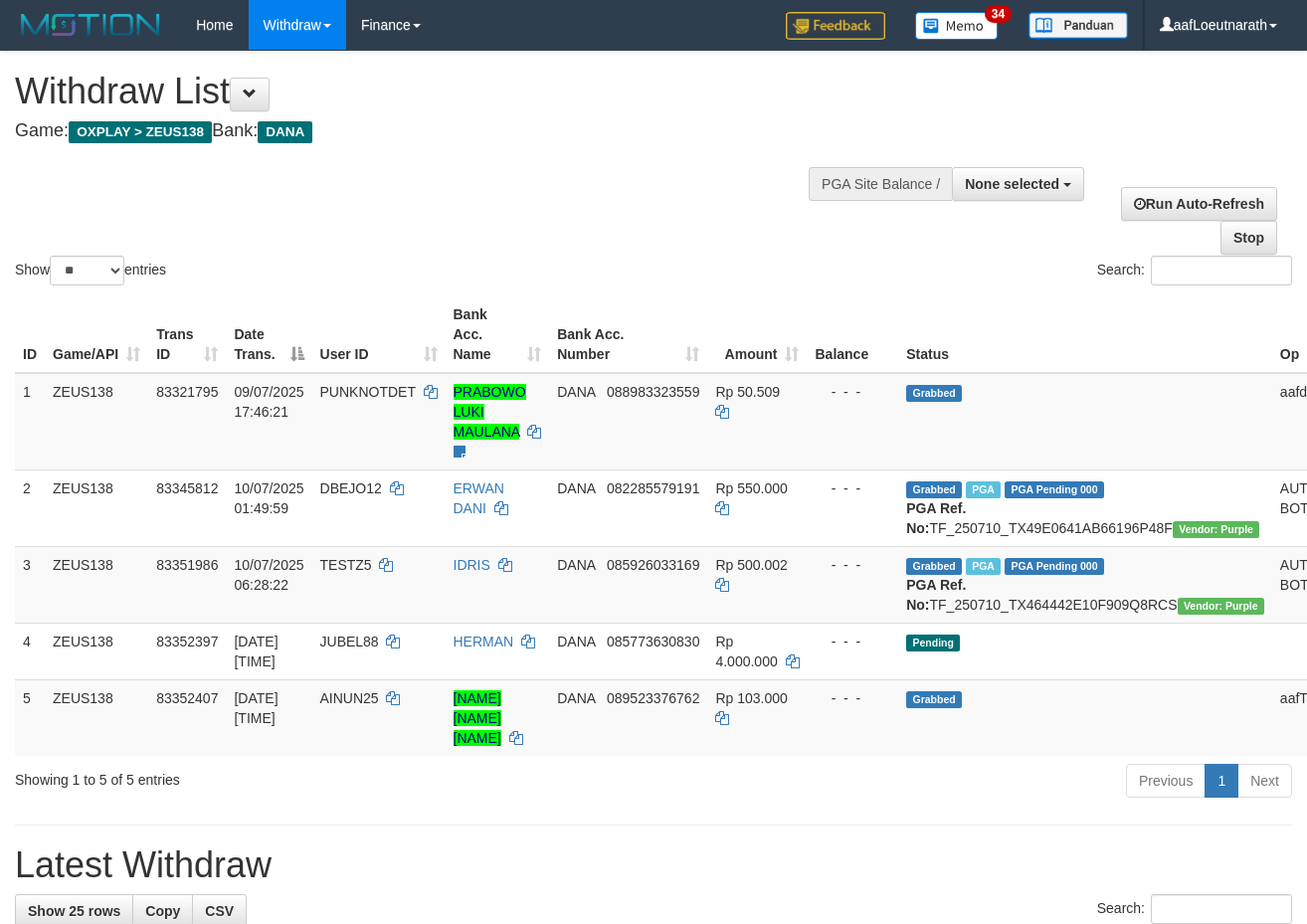 scroll, scrollTop: 0, scrollLeft: 0, axis: both 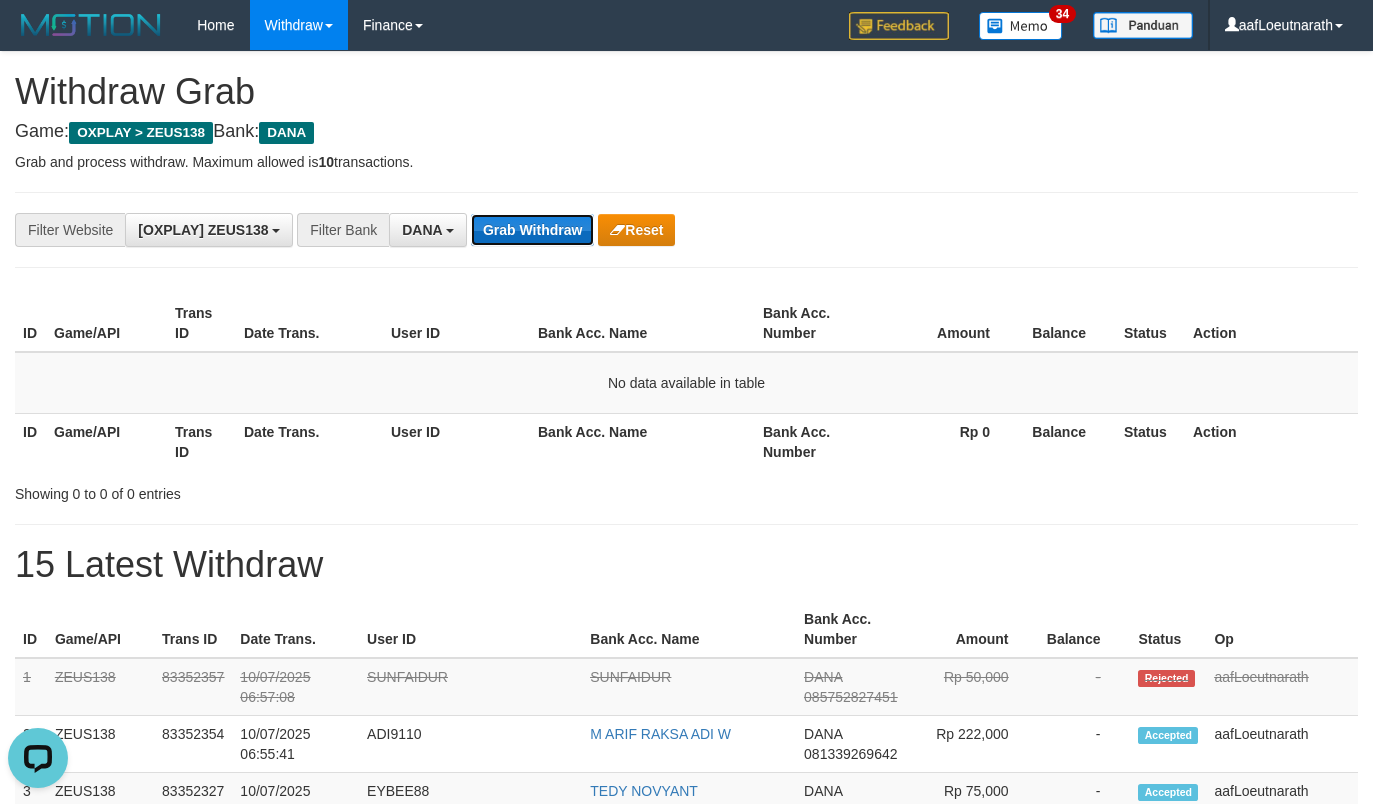 click on "Grab Withdraw" at bounding box center (532, 230) 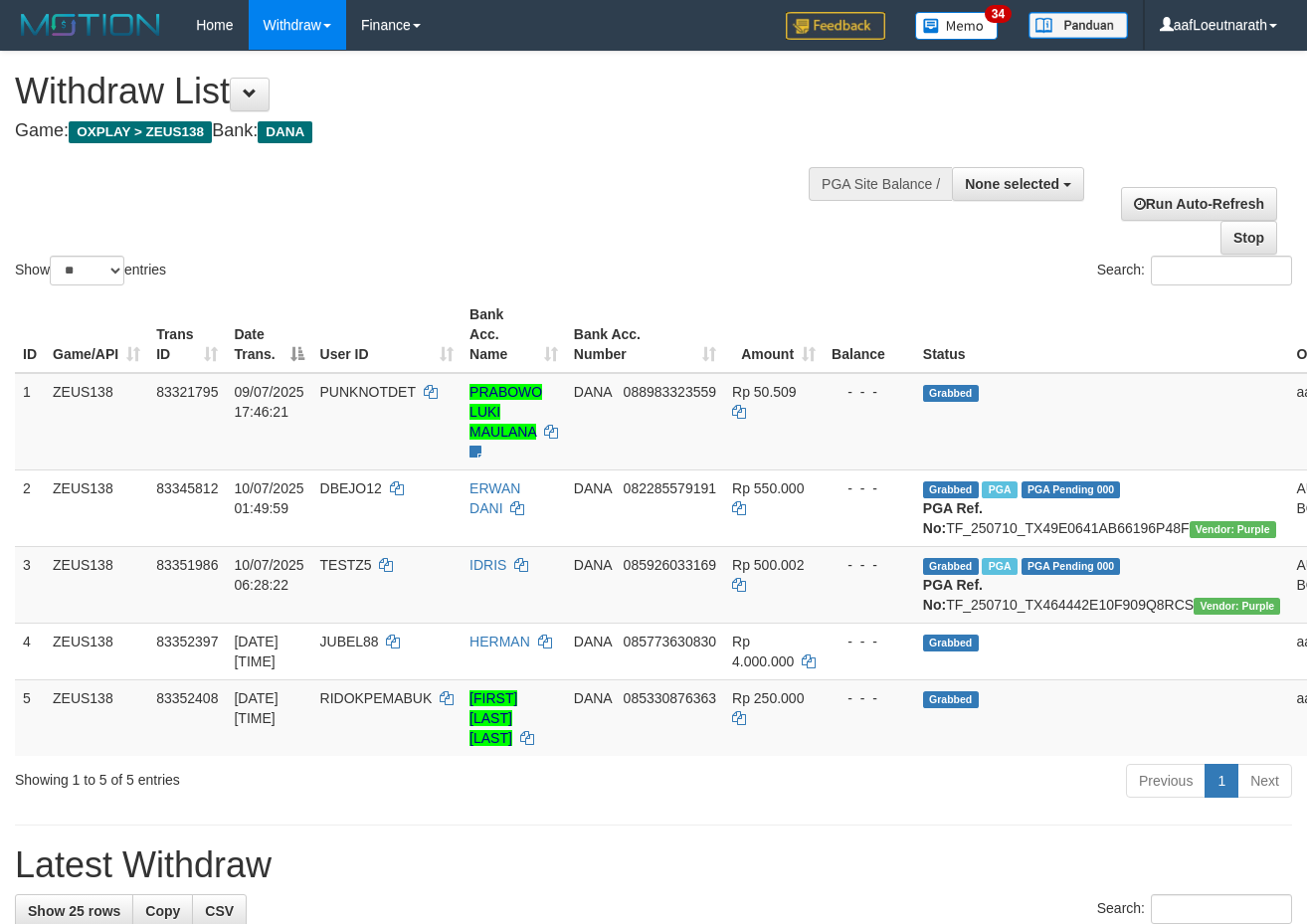 scroll, scrollTop: 0, scrollLeft: 0, axis: both 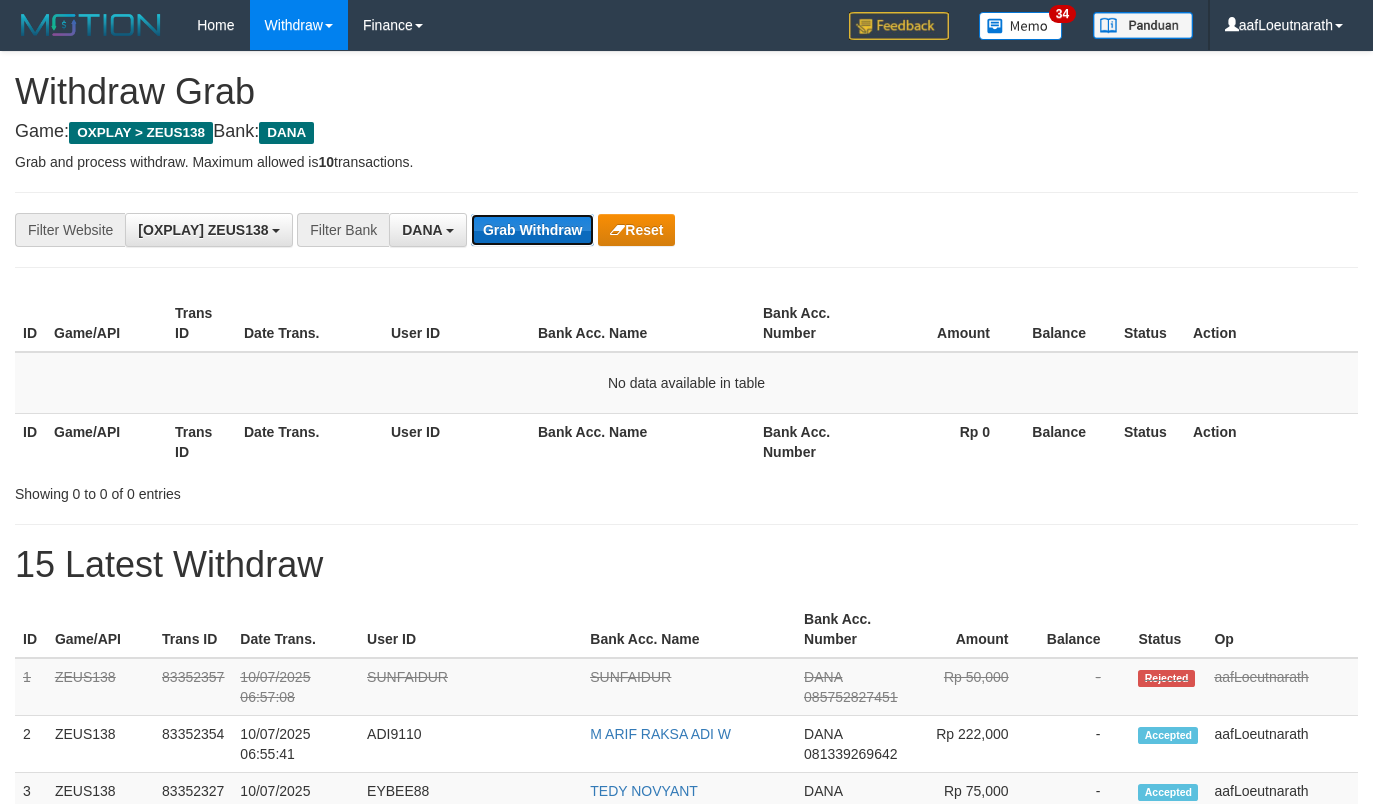 click on "Grab Withdraw" at bounding box center (532, 230) 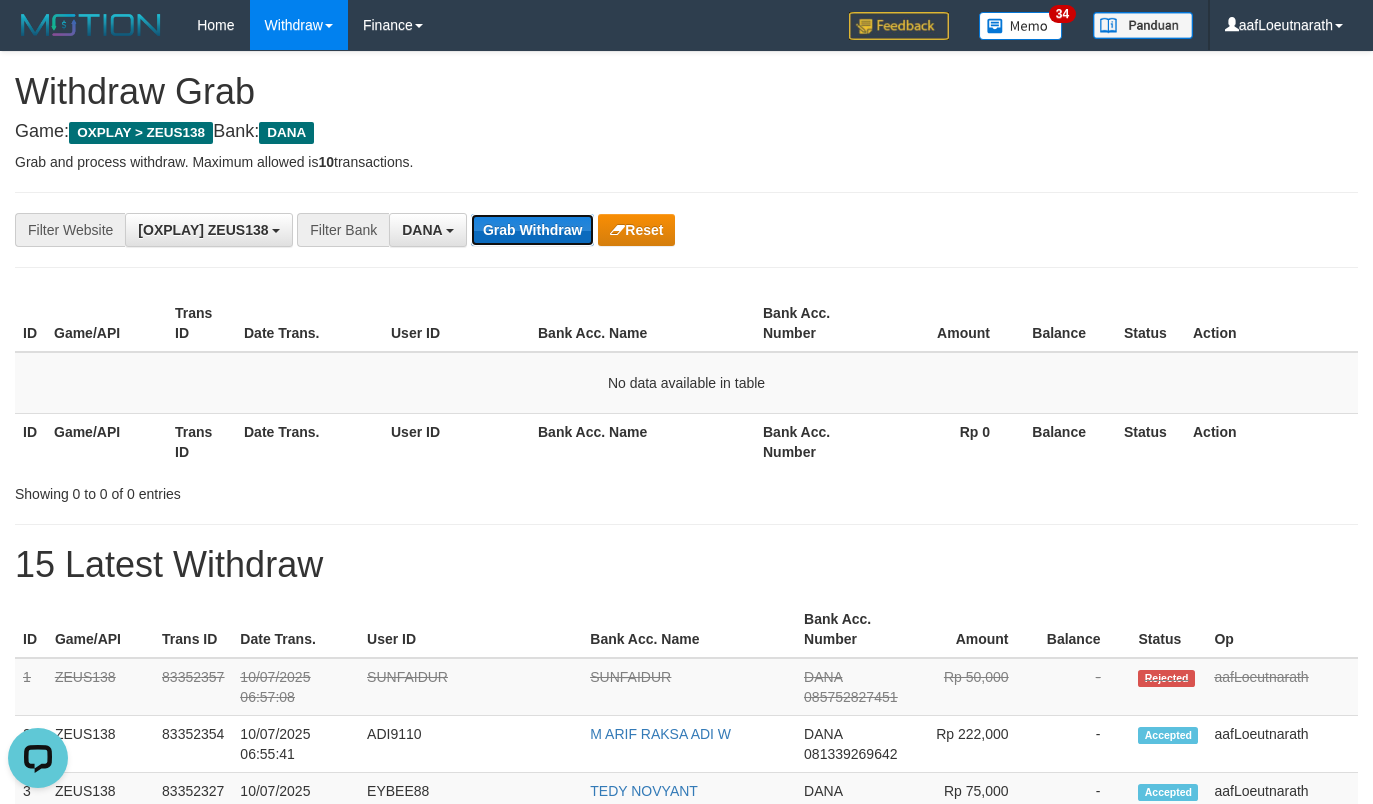 scroll, scrollTop: 0, scrollLeft: 0, axis: both 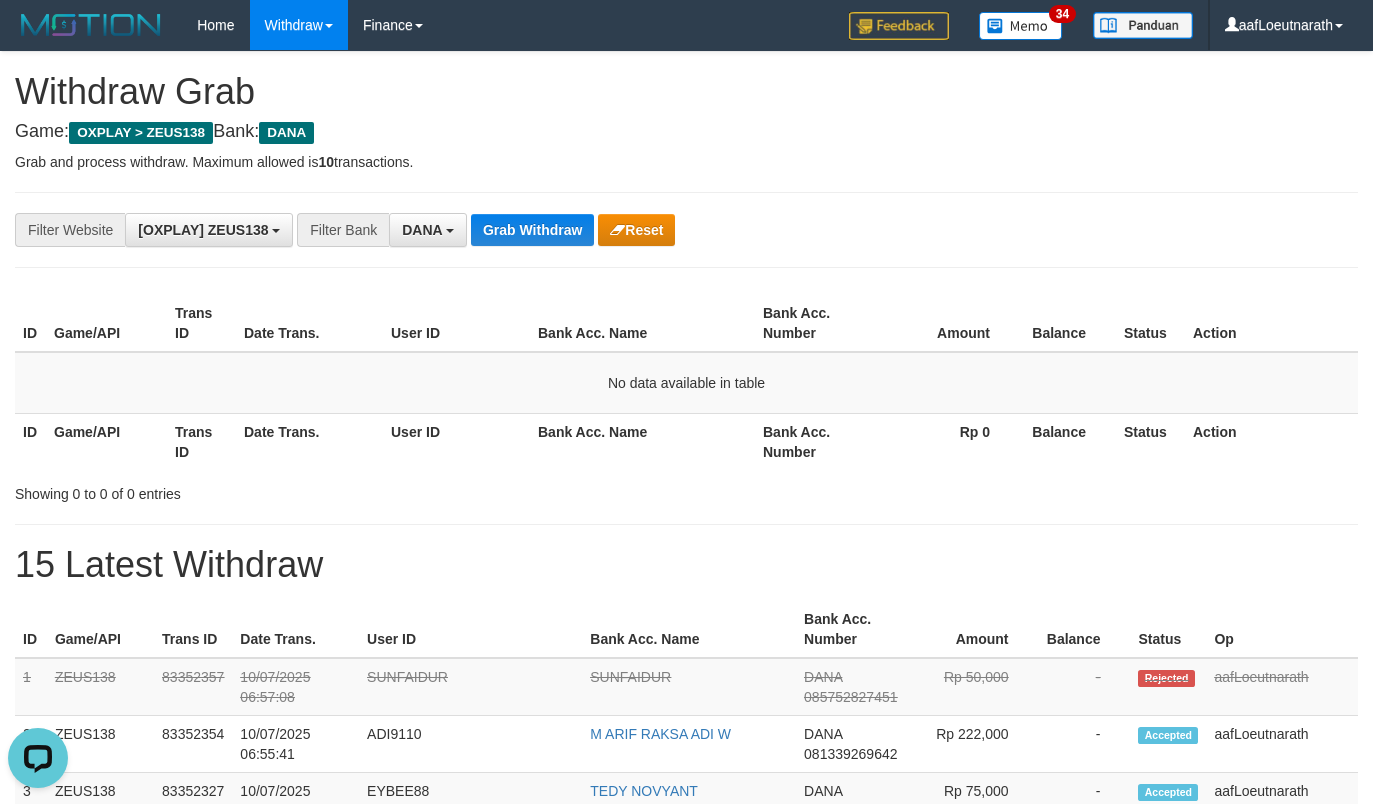 click on "**********" at bounding box center [686, 230] 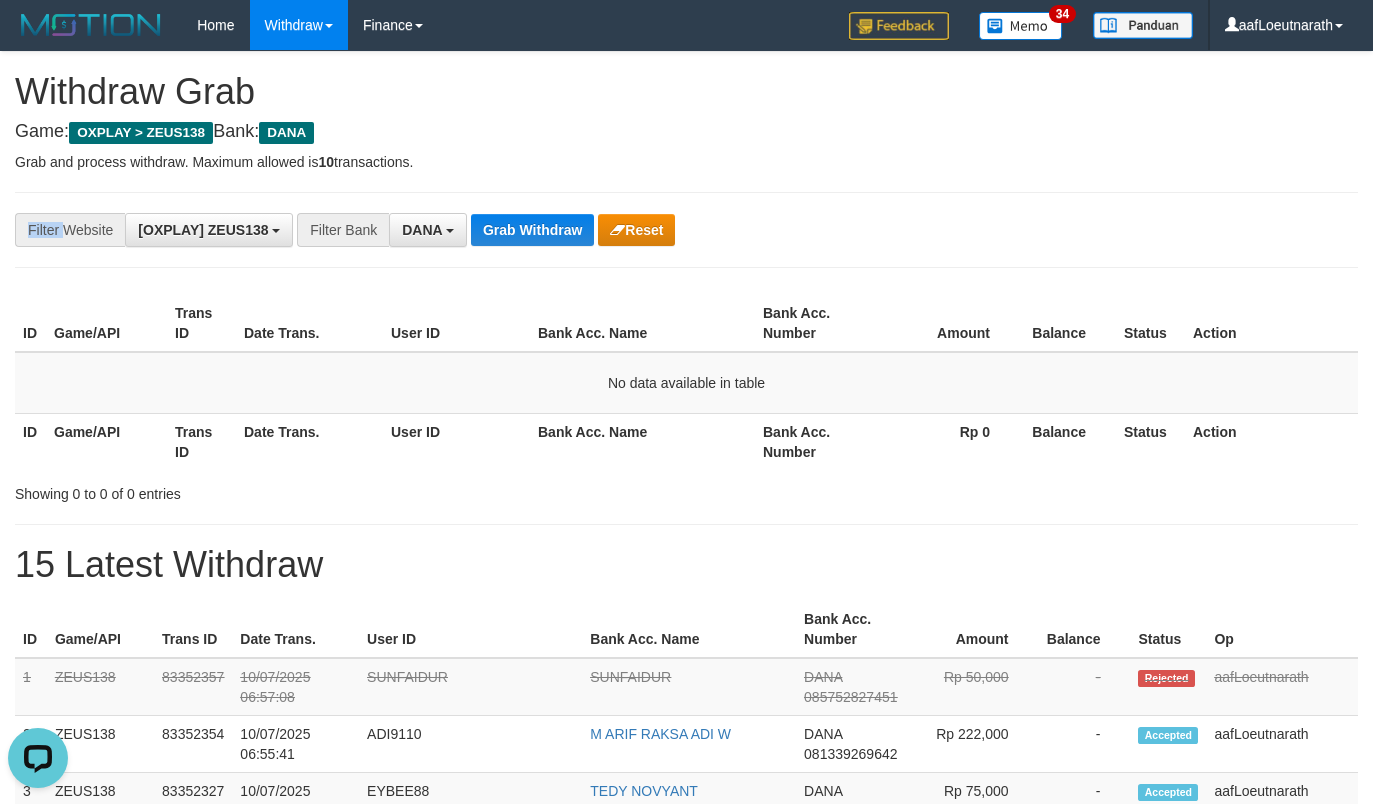click on "**********" at bounding box center [686, 230] 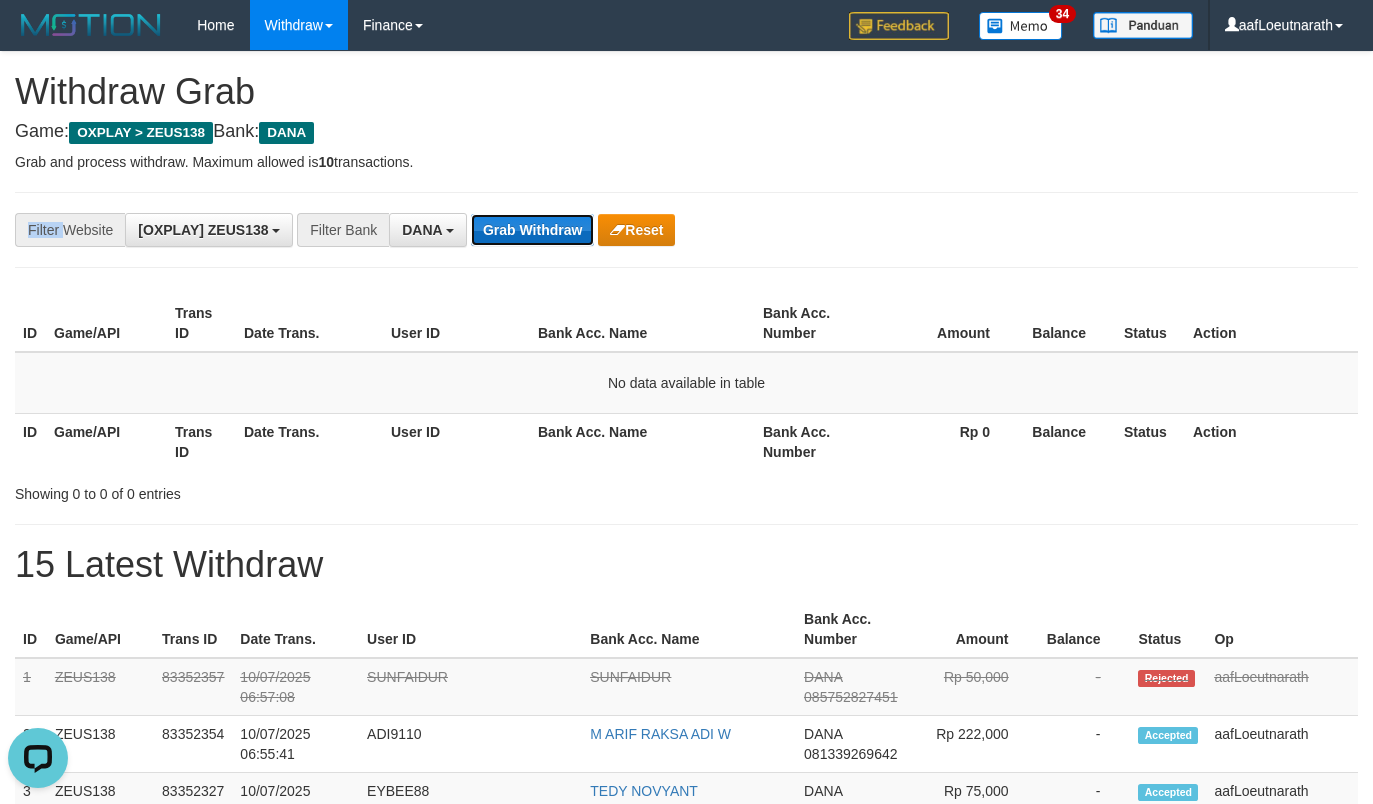 click on "Grab Withdraw" at bounding box center [532, 230] 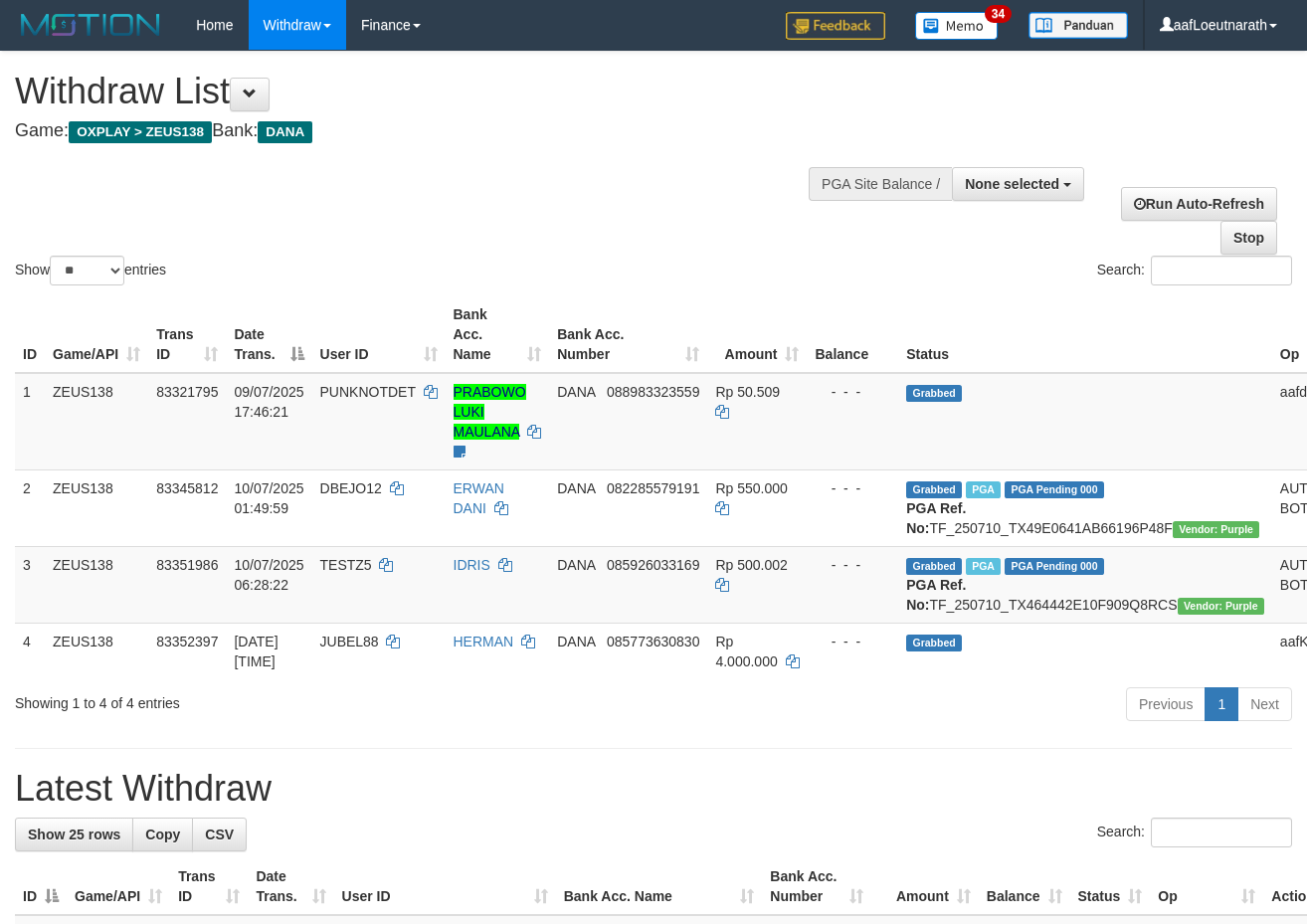scroll, scrollTop: 0, scrollLeft: 0, axis: both 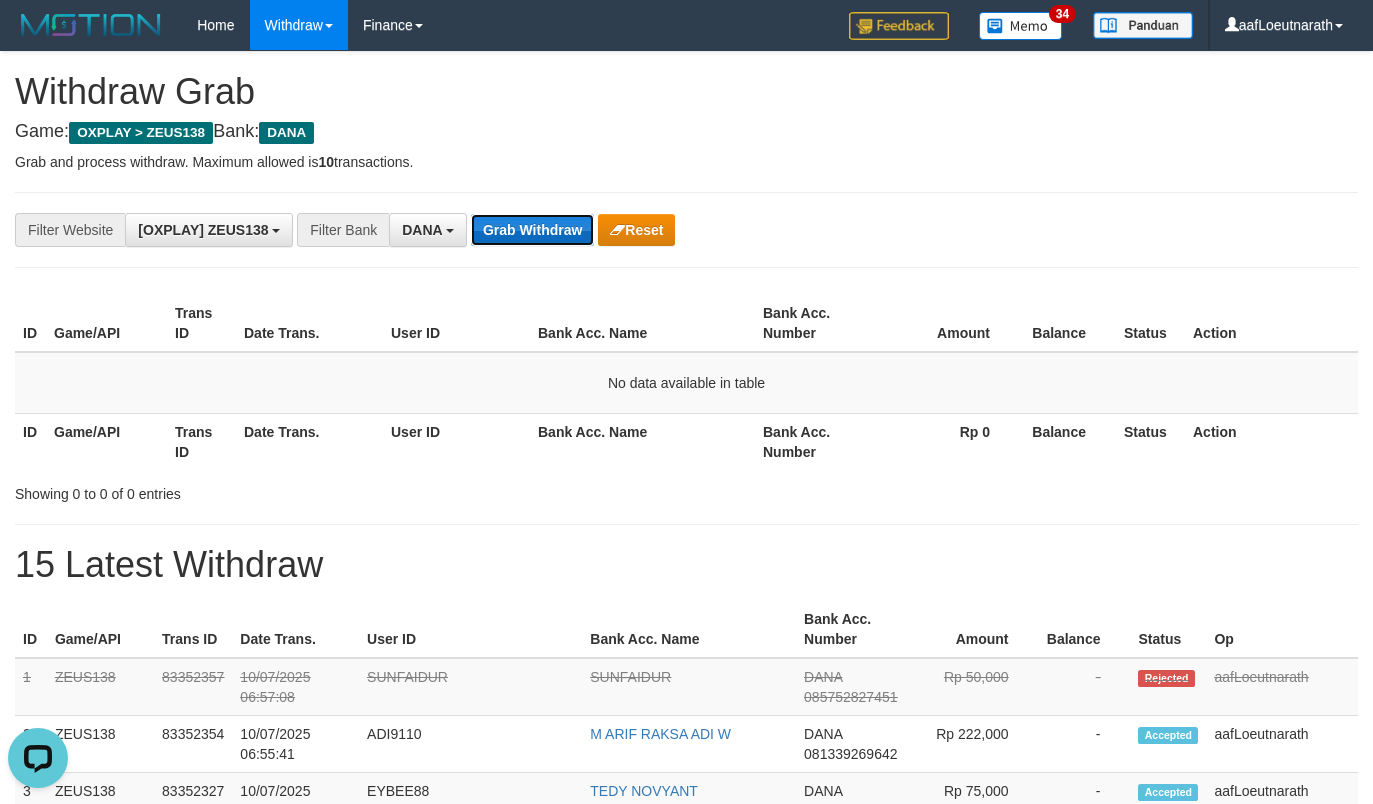 click on "Grab Withdraw" at bounding box center (532, 230) 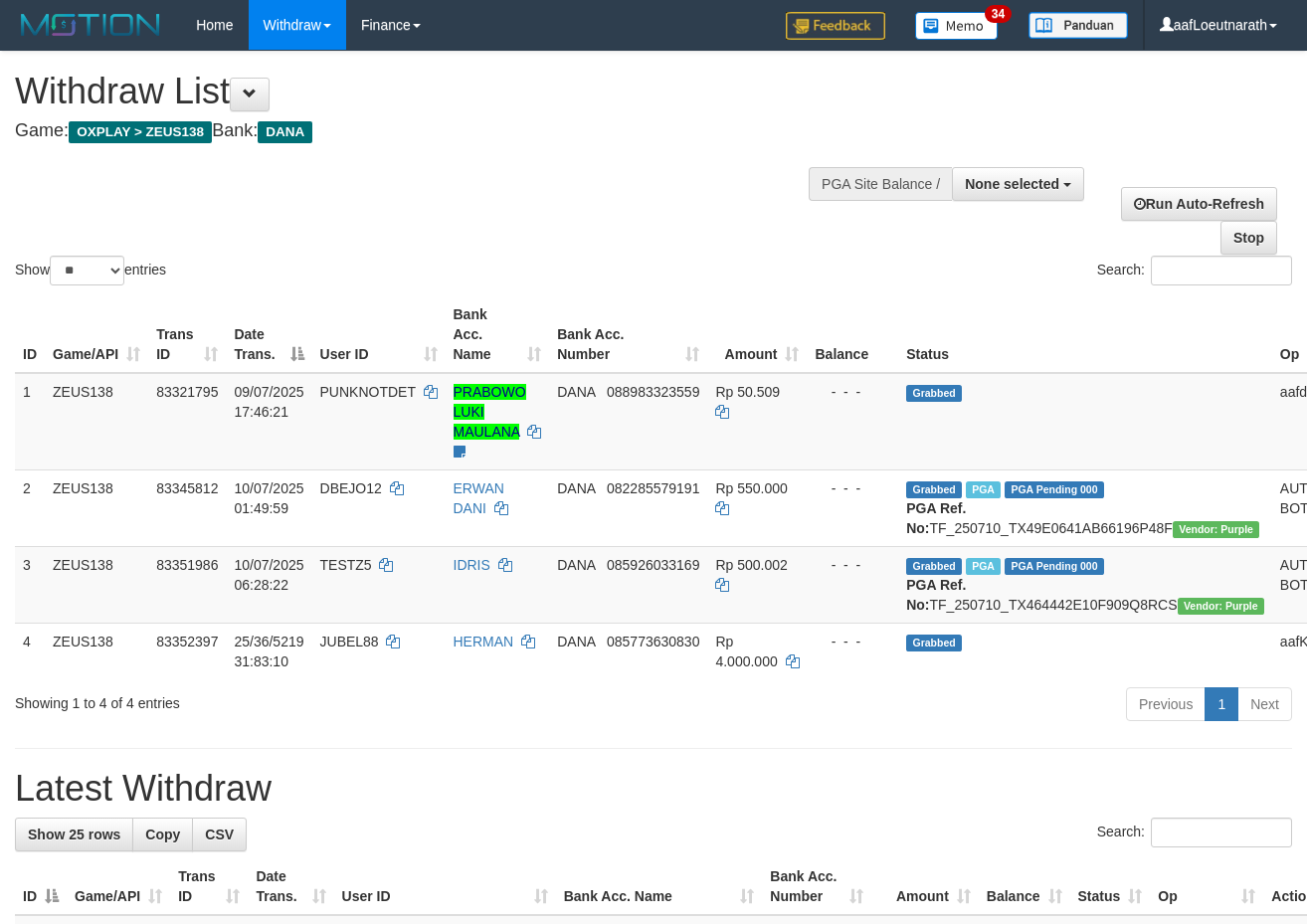 scroll, scrollTop: 0, scrollLeft: 0, axis: both 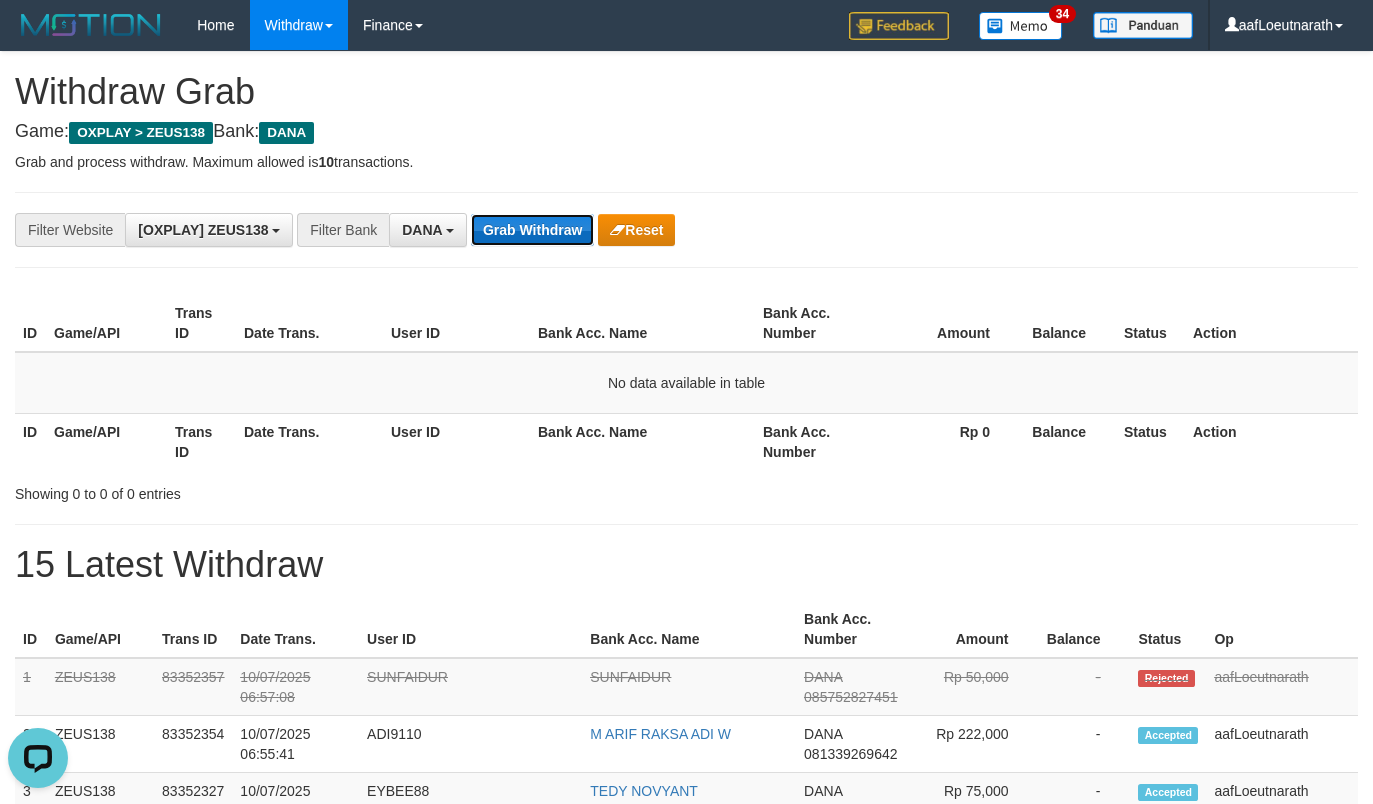 click on "Grab Withdraw" at bounding box center [532, 230] 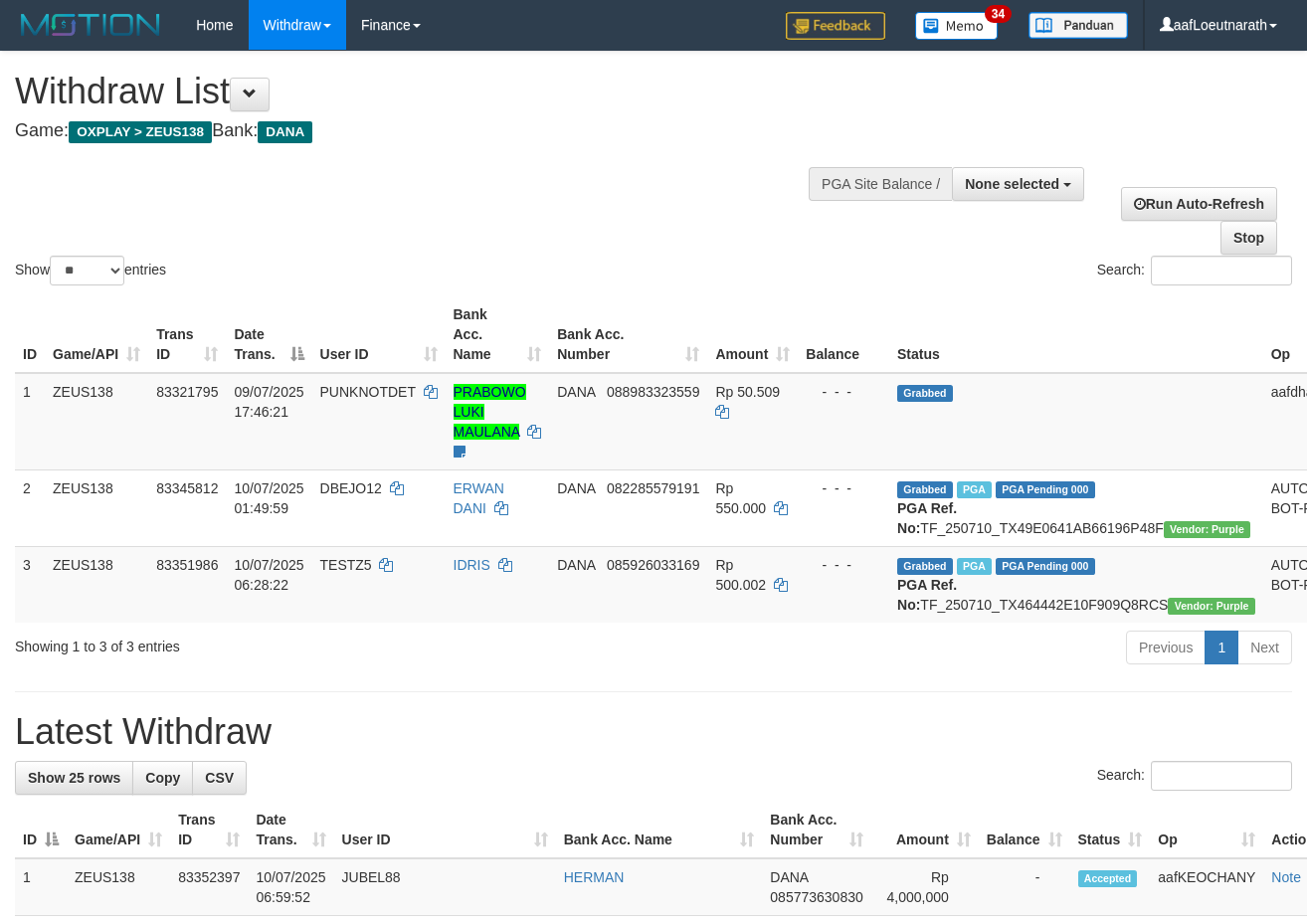 scroll, scrollTop: 0, scrollLeft: 0, axis: both 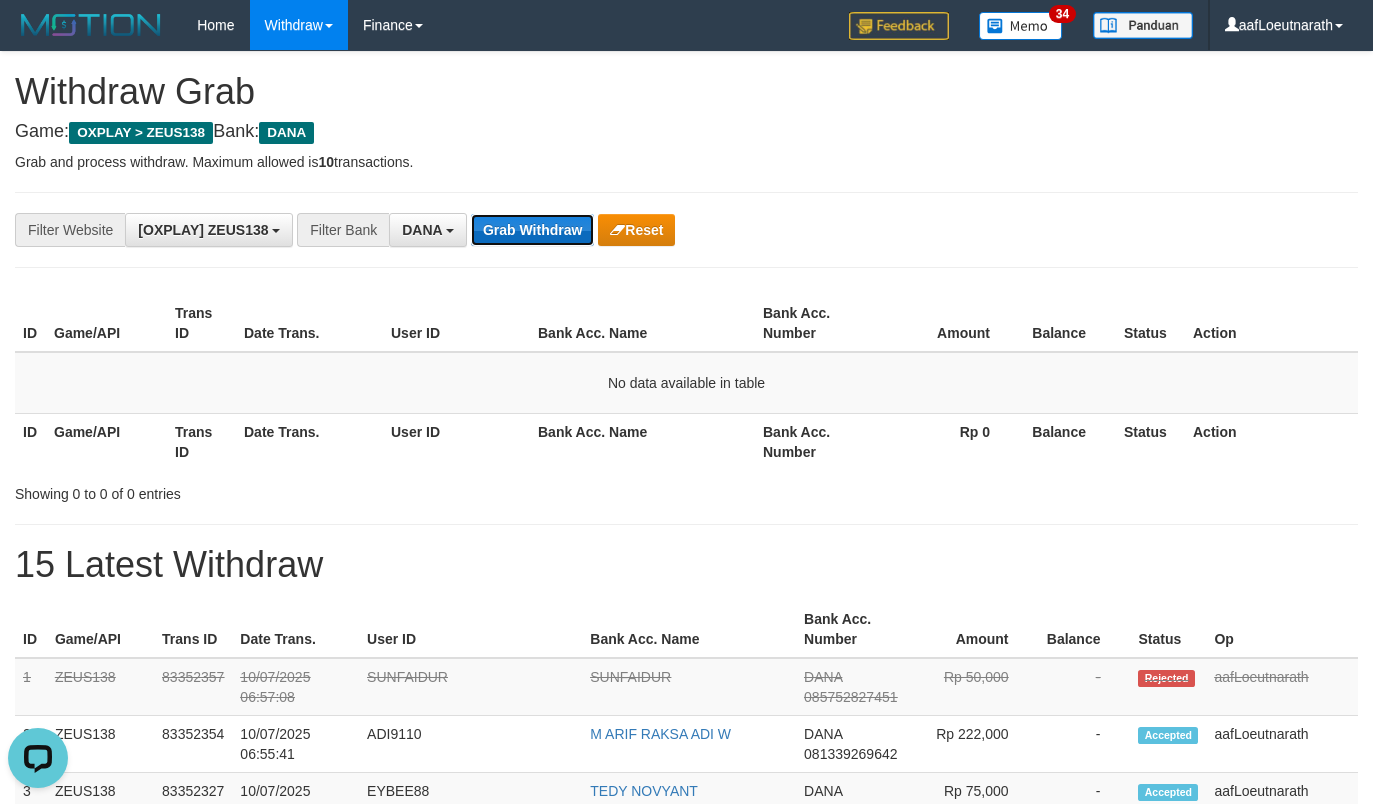click on "Grab Withdraw" at bounding box center [532, 230] 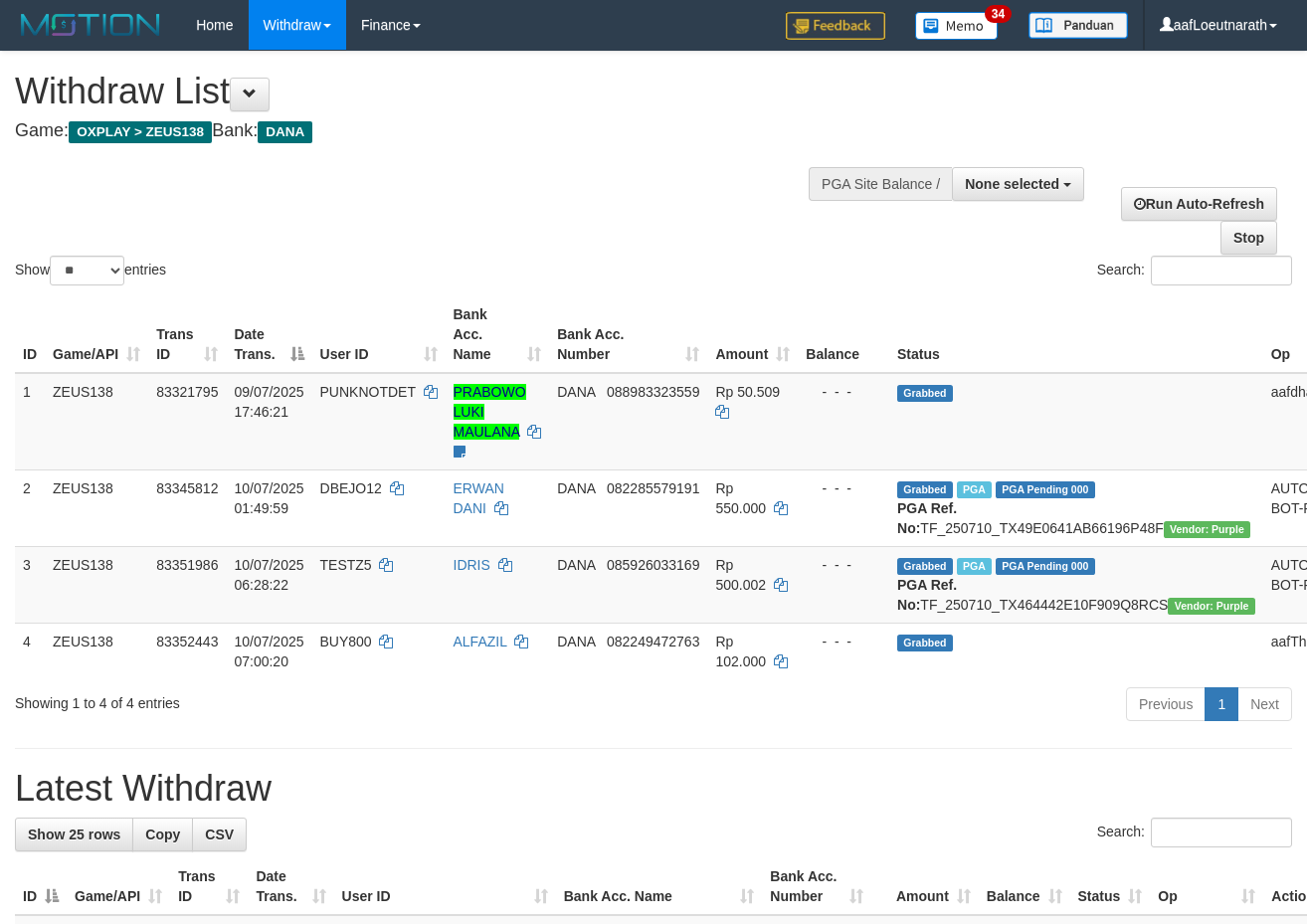 scroll, scrollTop: 0, scrollLeft: 0, axis: both 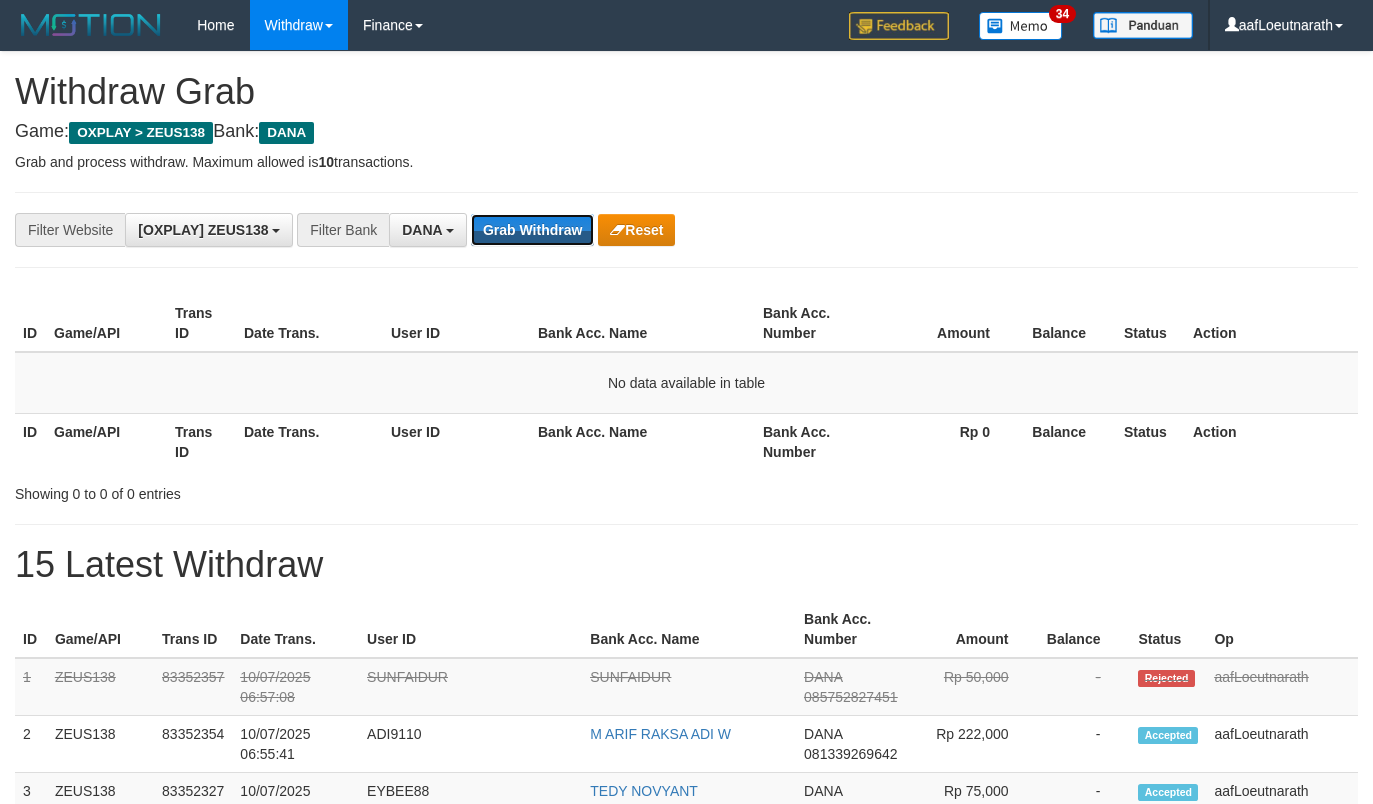 click on "Grab Withdraw" at bounding box center [532, 230] 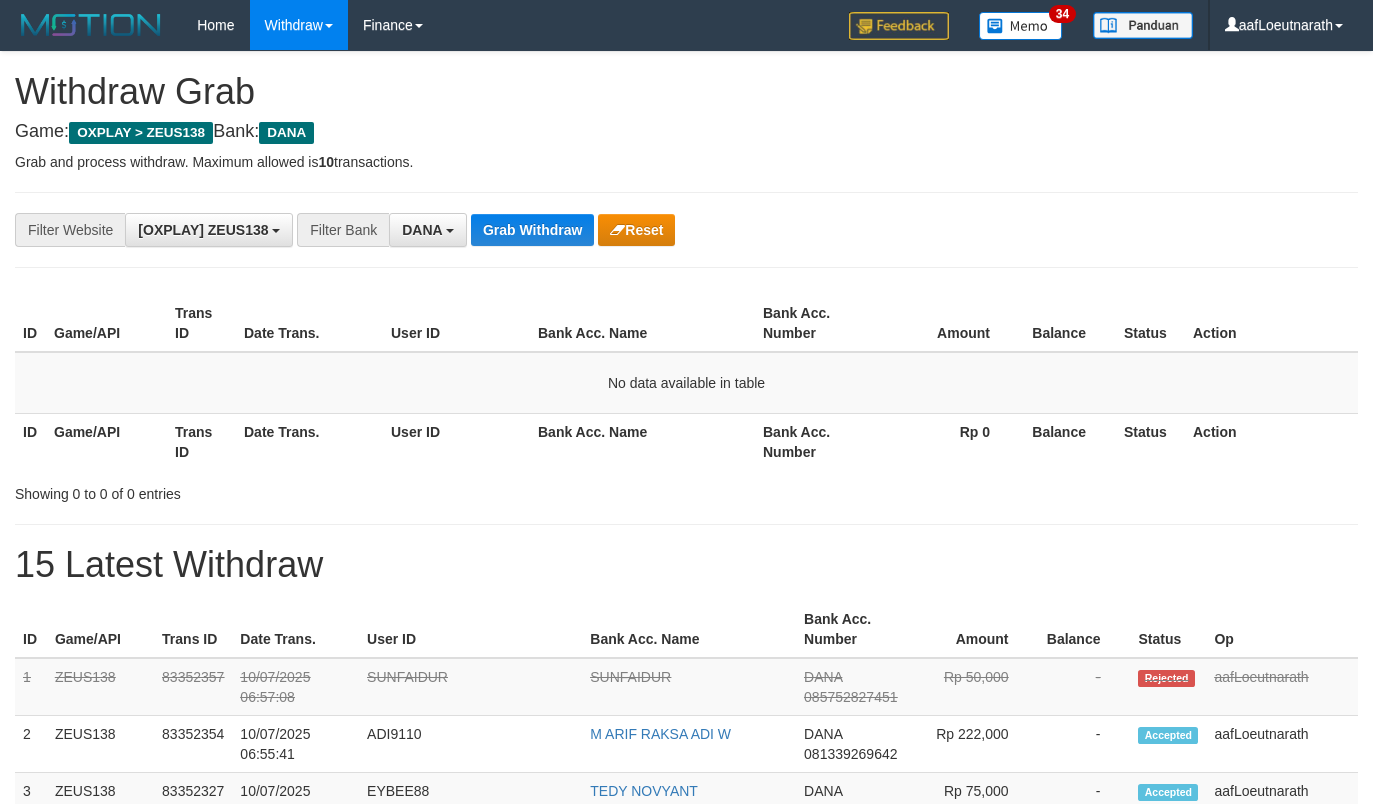 scroll, scrollTop: 0, scrollLeft: 0, axis: both 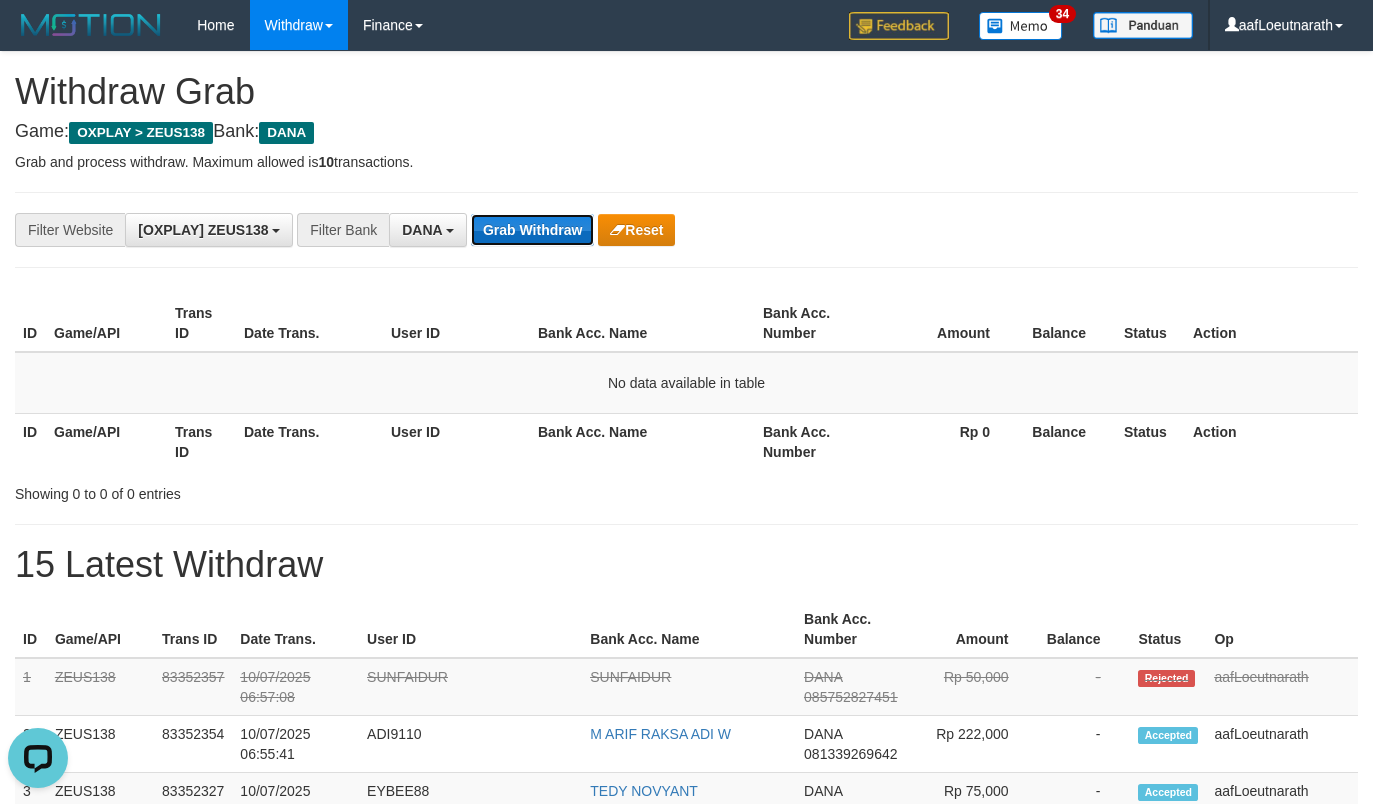 click on "Grab Withdraw" at bounding box center [532, 230] 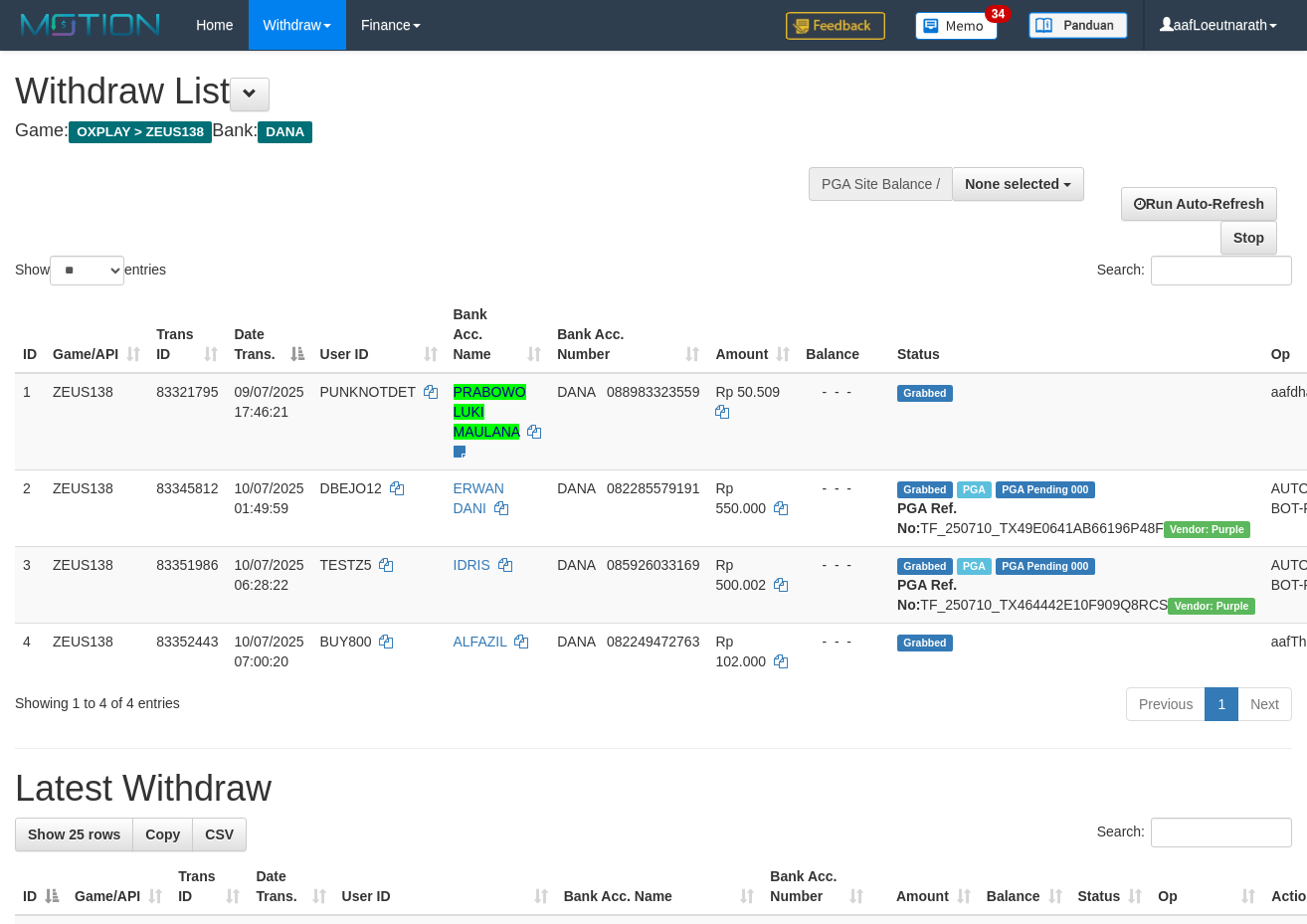 scroll, scrollTop: 0, scrollLeft: 0, axis: both 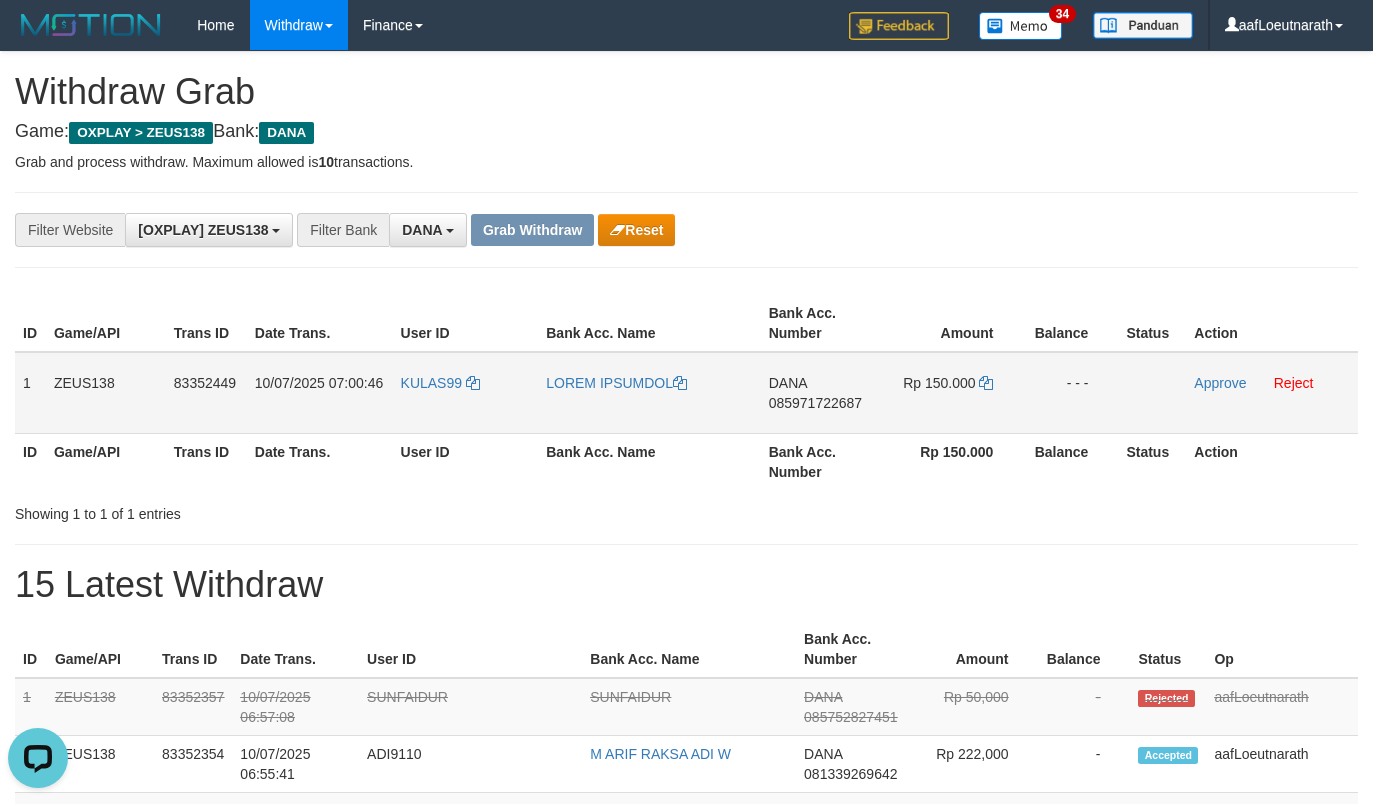 click on "[FIRST] [LAST]" at bounding box center [649, 393] 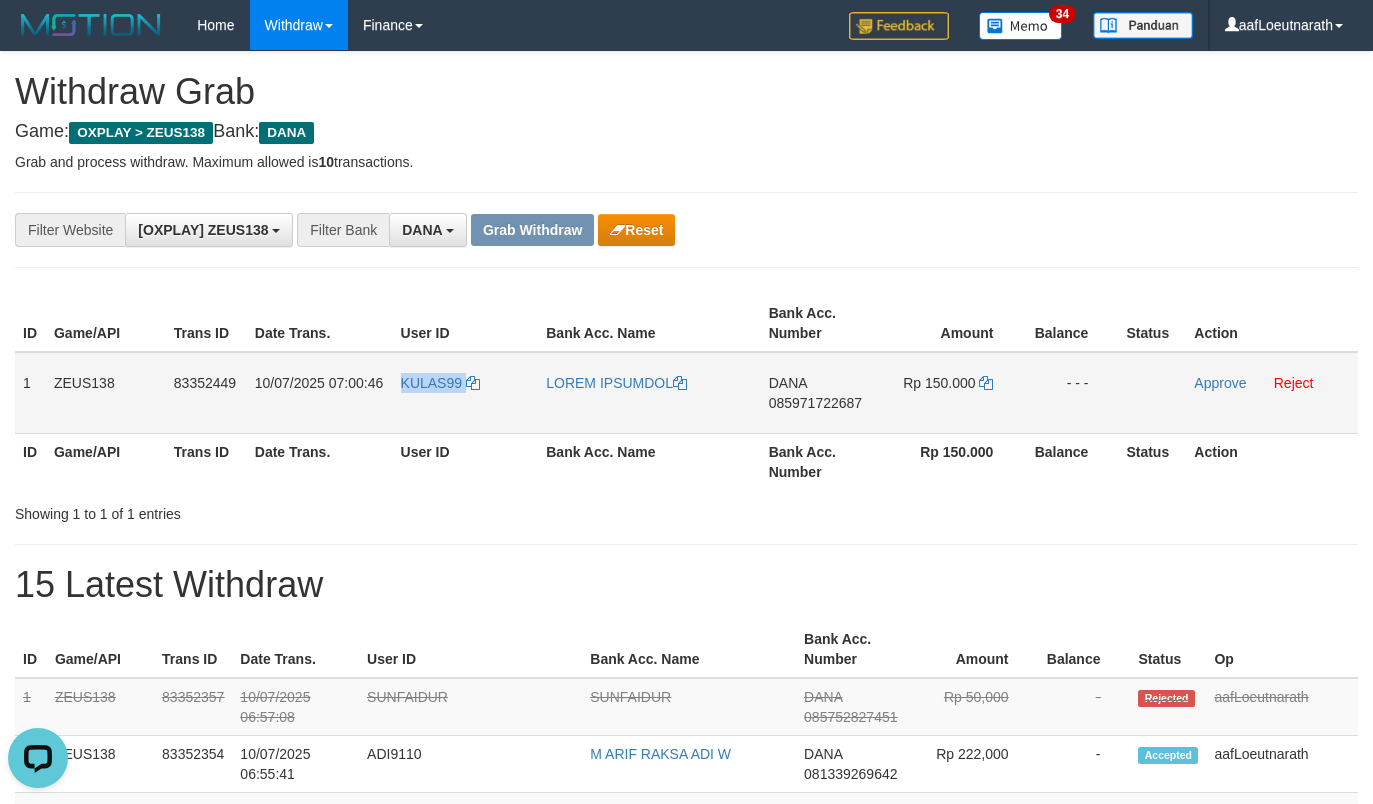 click on "KULAS99" at bounding box center [466, 393] 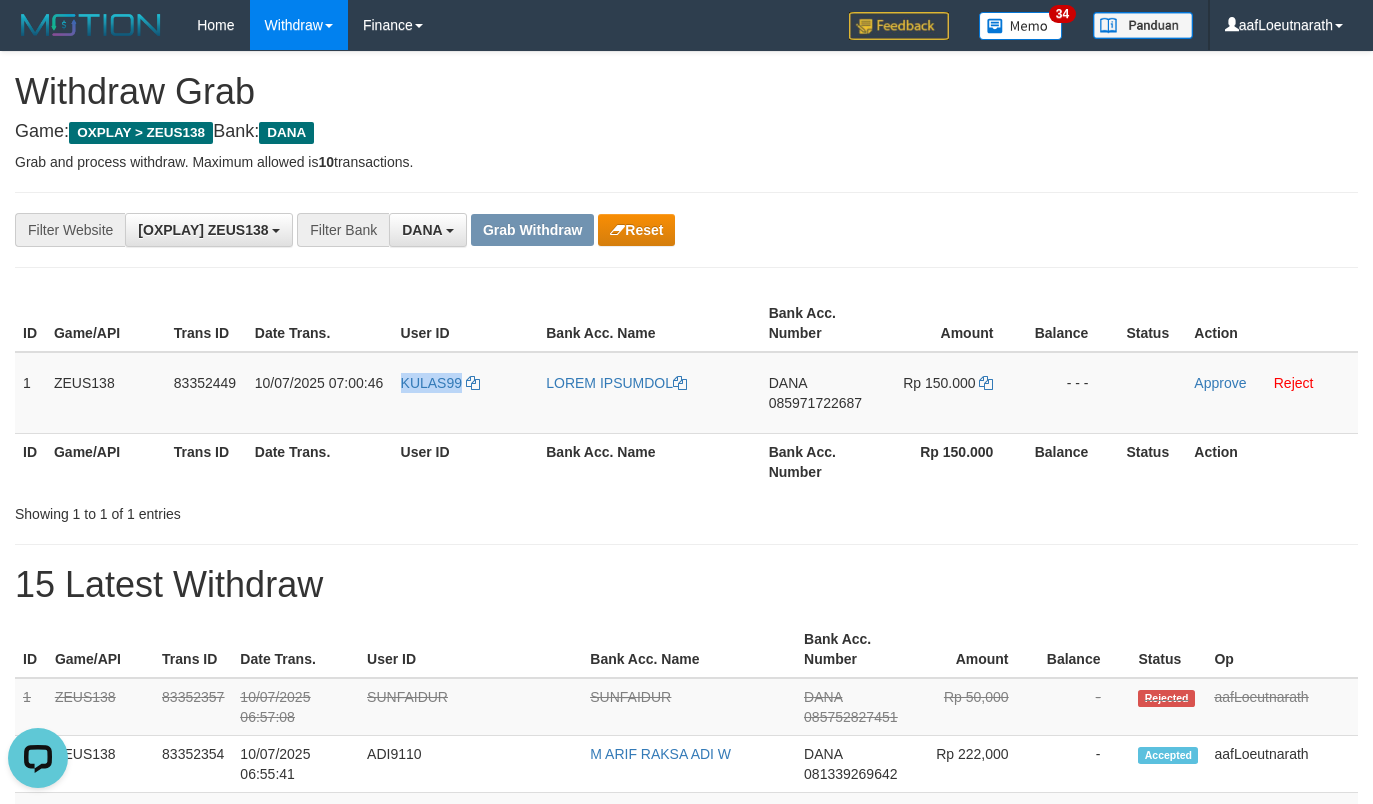 copy on "KULAS99" 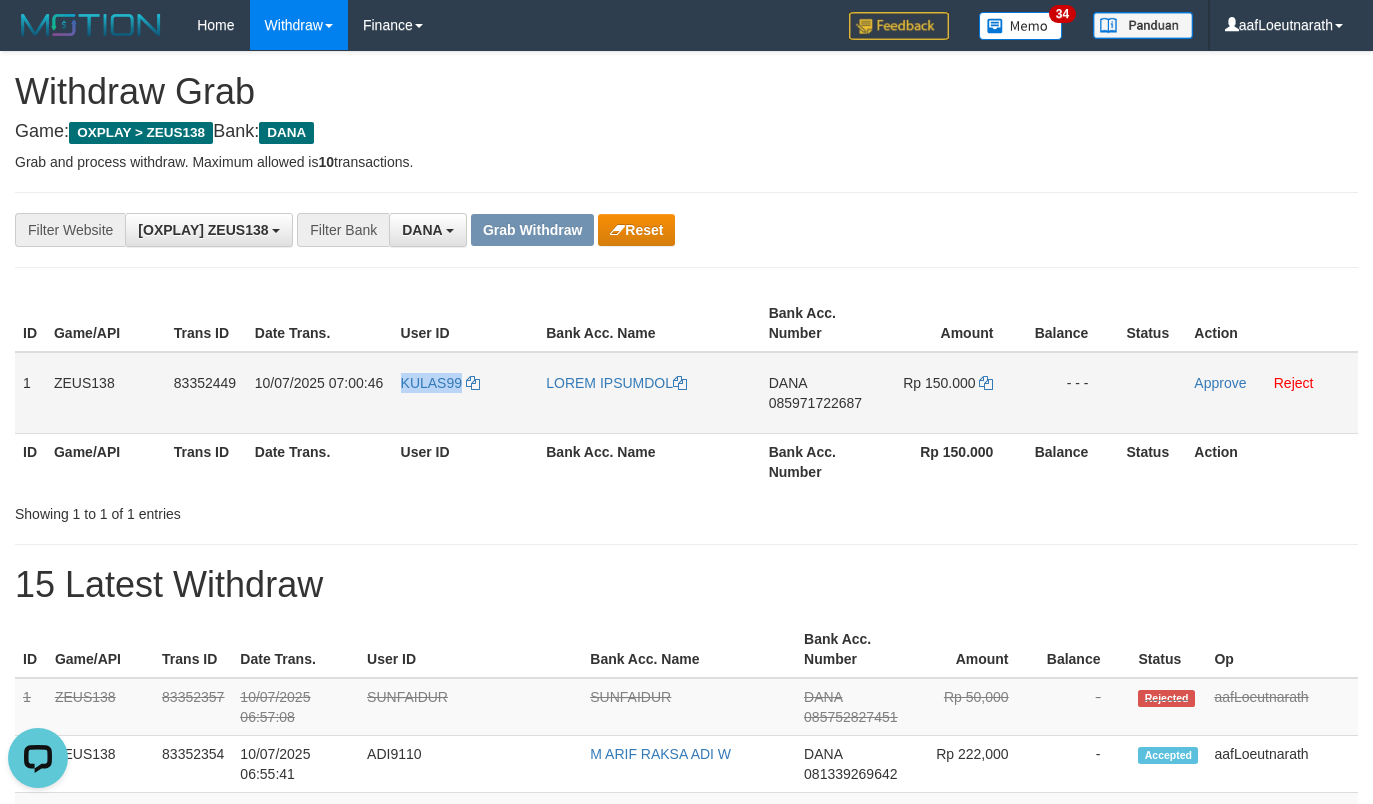 drag, startPoint x: 23, startPoint y: 382, endPoint x: 1109, endPoint y: 408, distance: 1086.3112 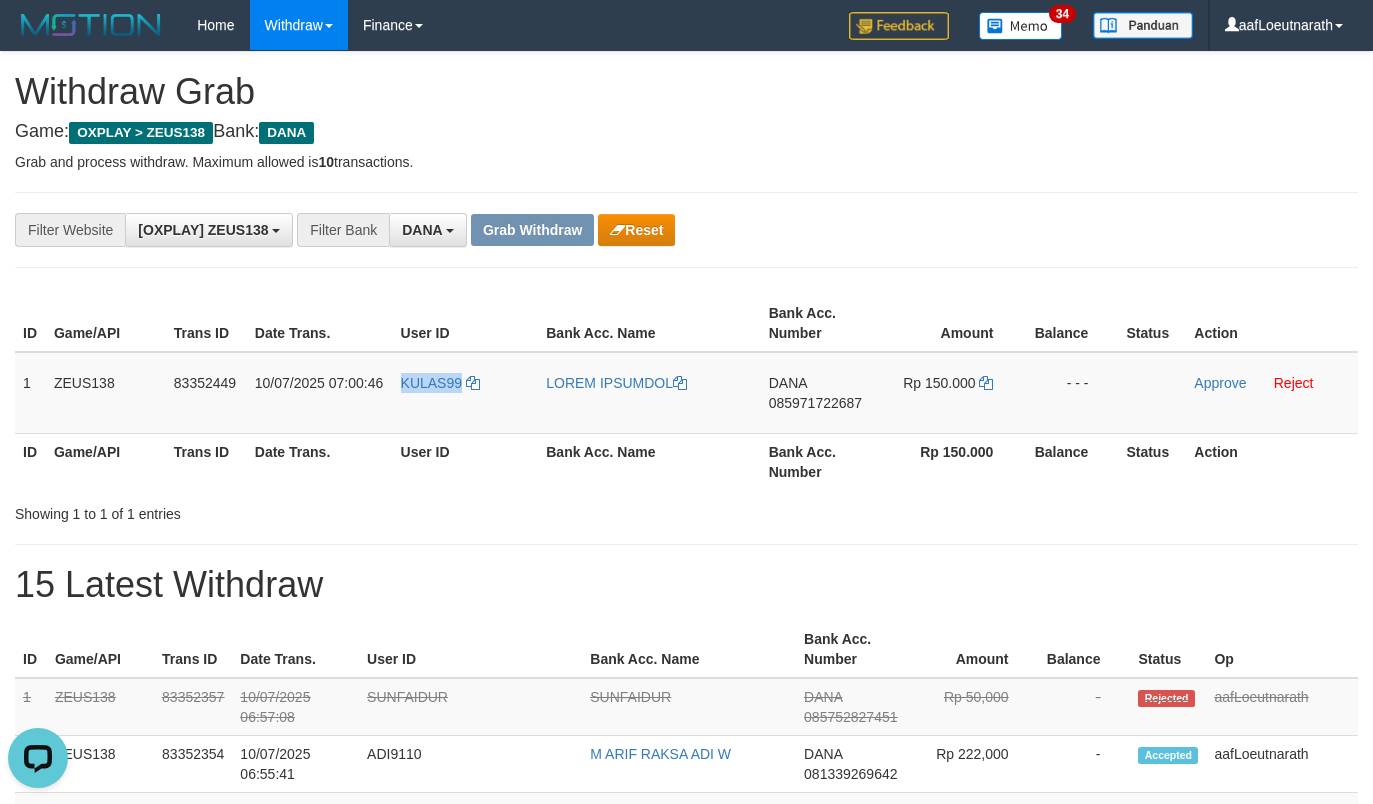 copy on "1
ZEUS138
83352449
10/07/2025 07:00:46
KULAS99
ANGGA RAMDHANI
DANA
085971722687
Rp 150.000
- - -" 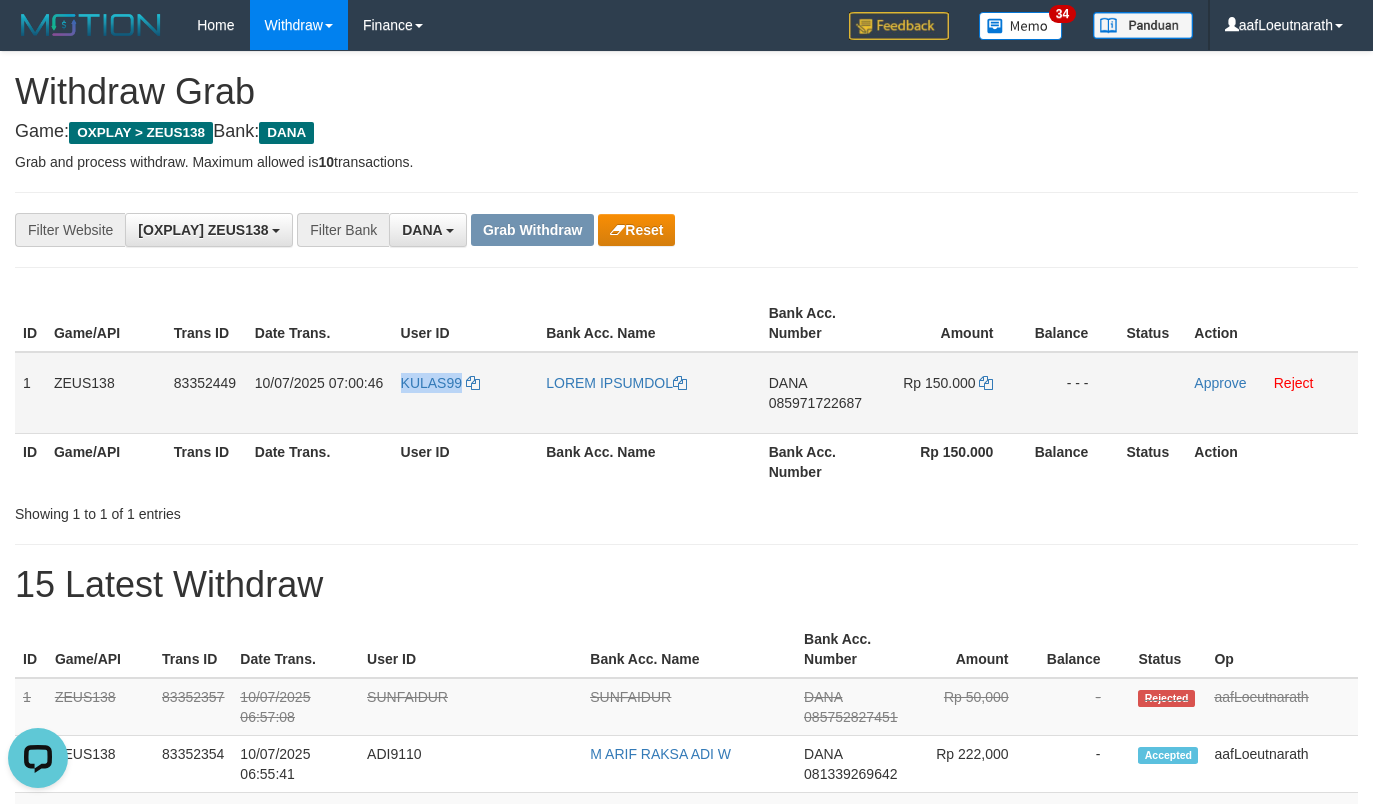 click on "085971722687" at bounding box center [815, 403] 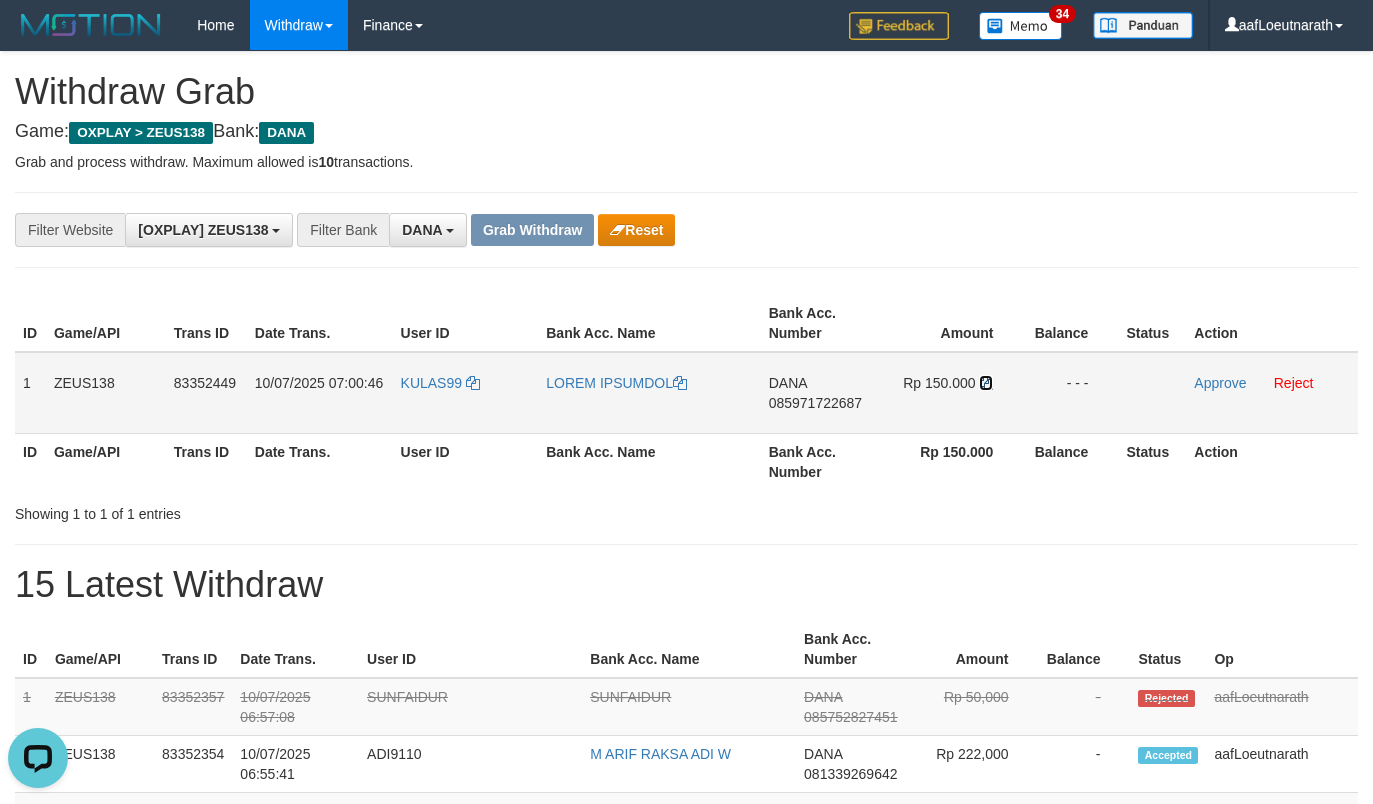 click at bounding box center (680, 383) 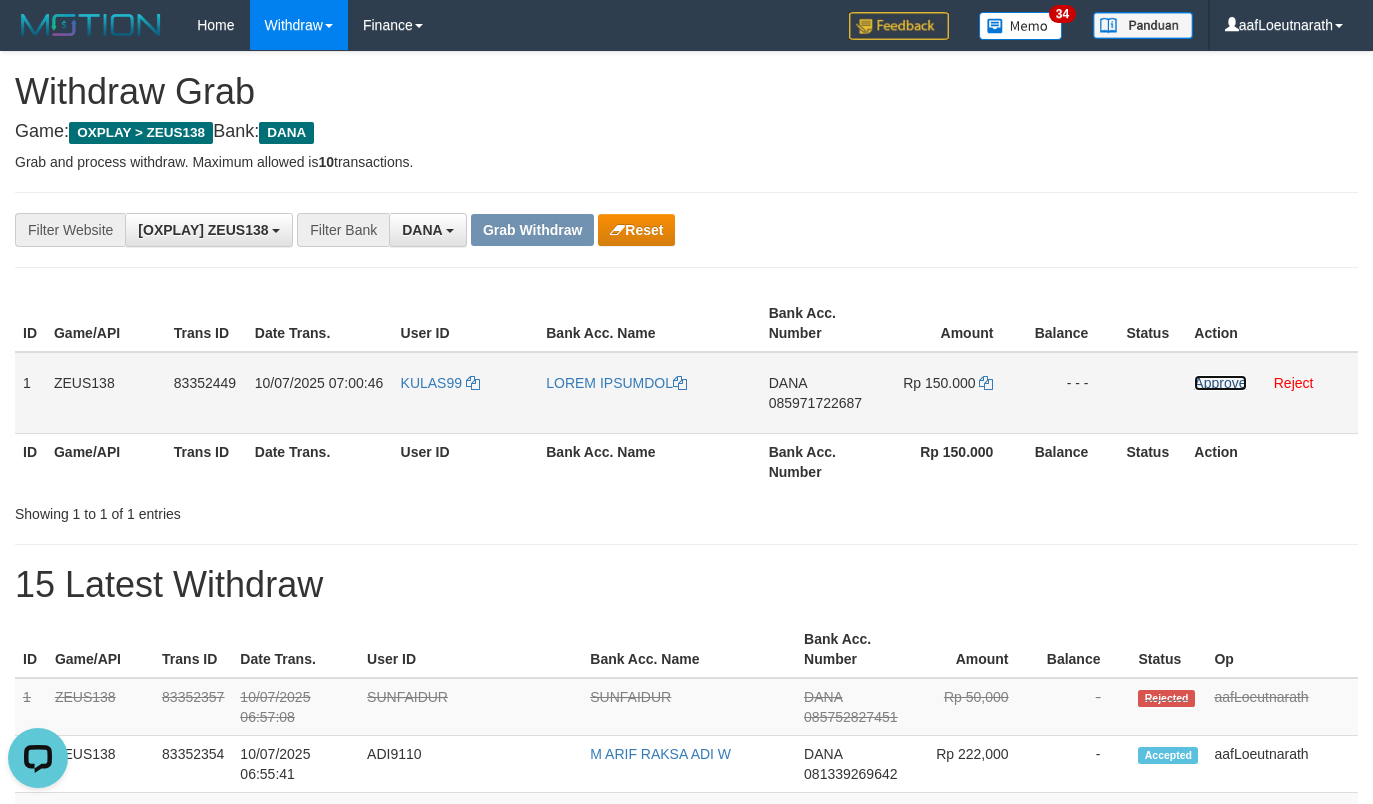 click on "Approve" at bounding box center (1220, 383) 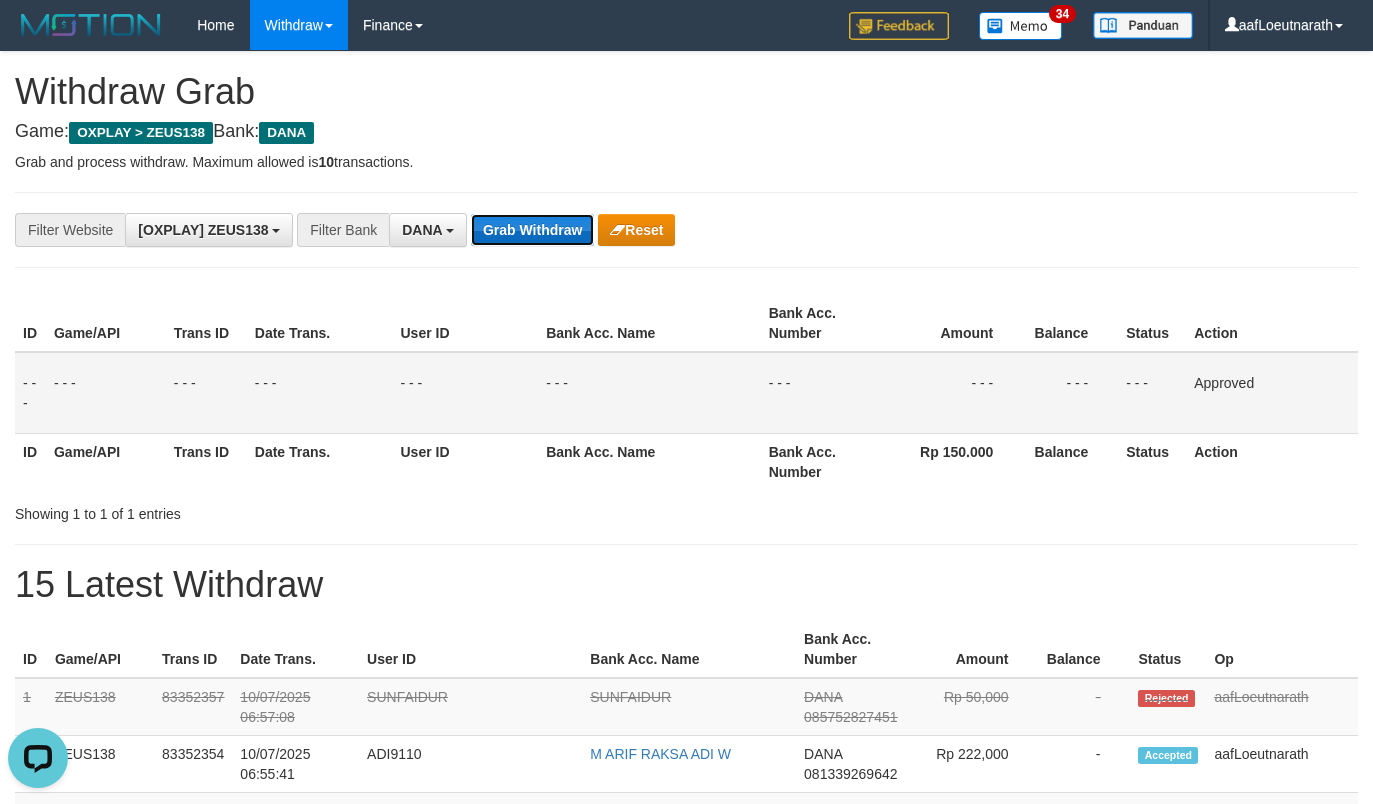 click on "Grab Withdraw" at bounding box center [532, 230] 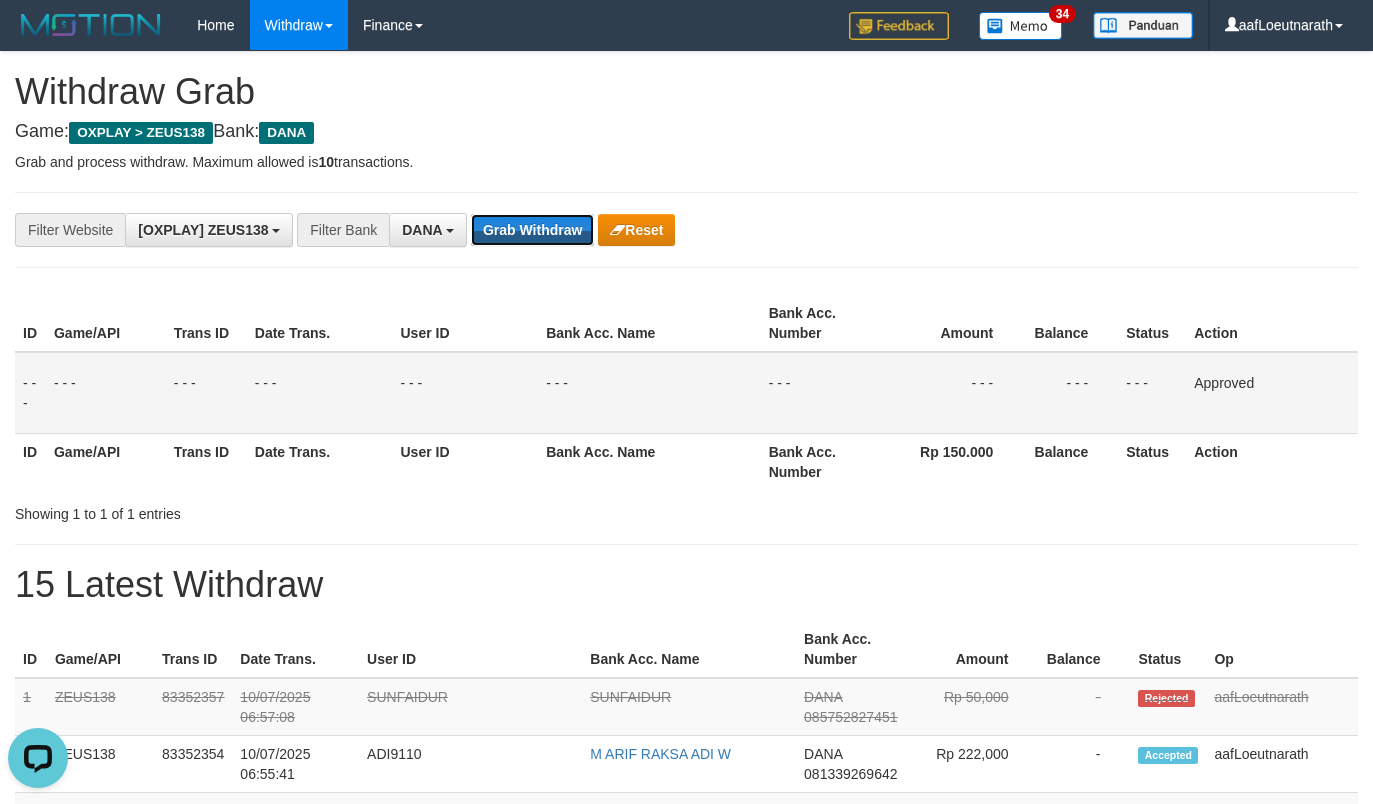 type 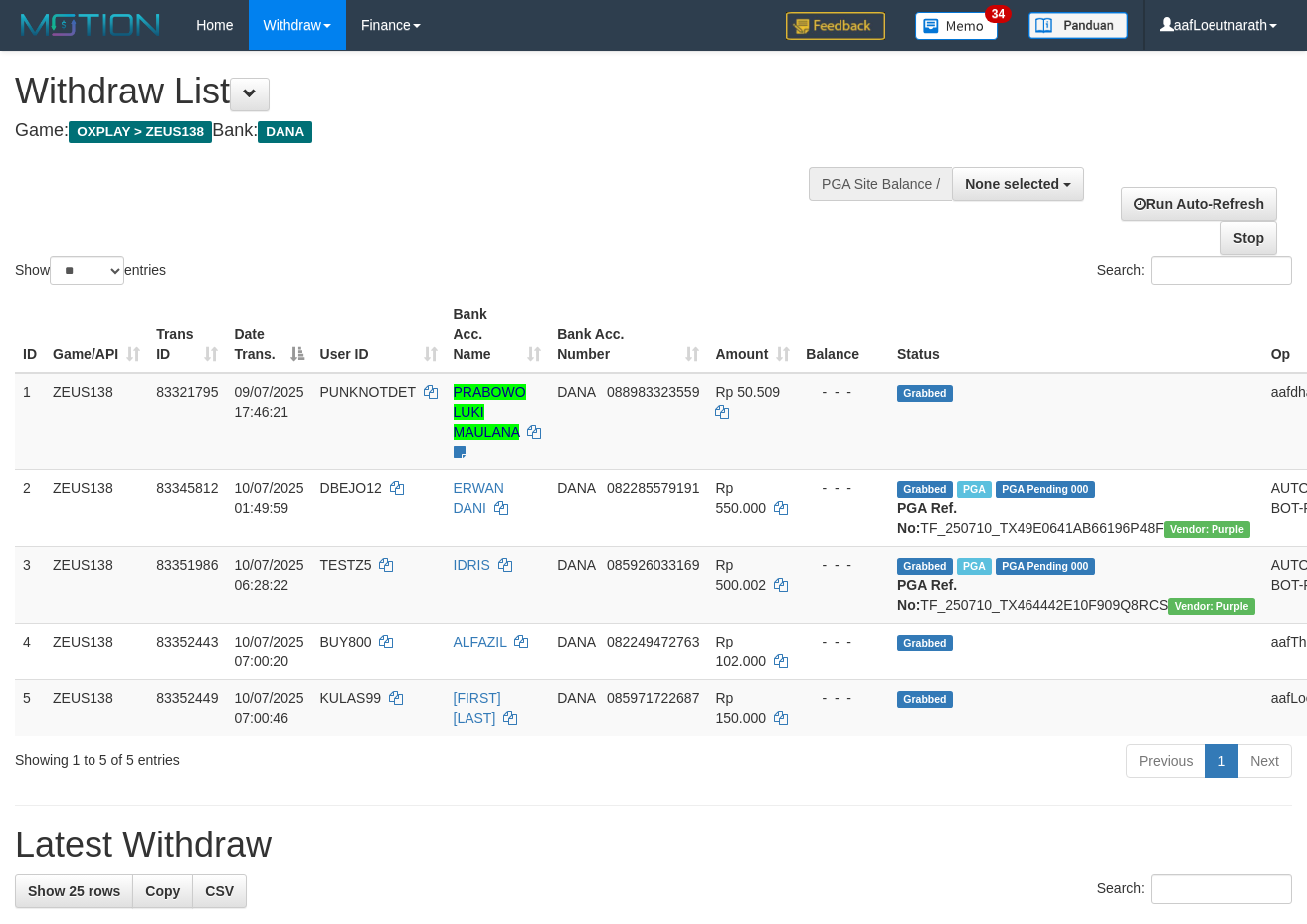 scroll, scrollTop: 0, scrollLeft: 0, axis: both 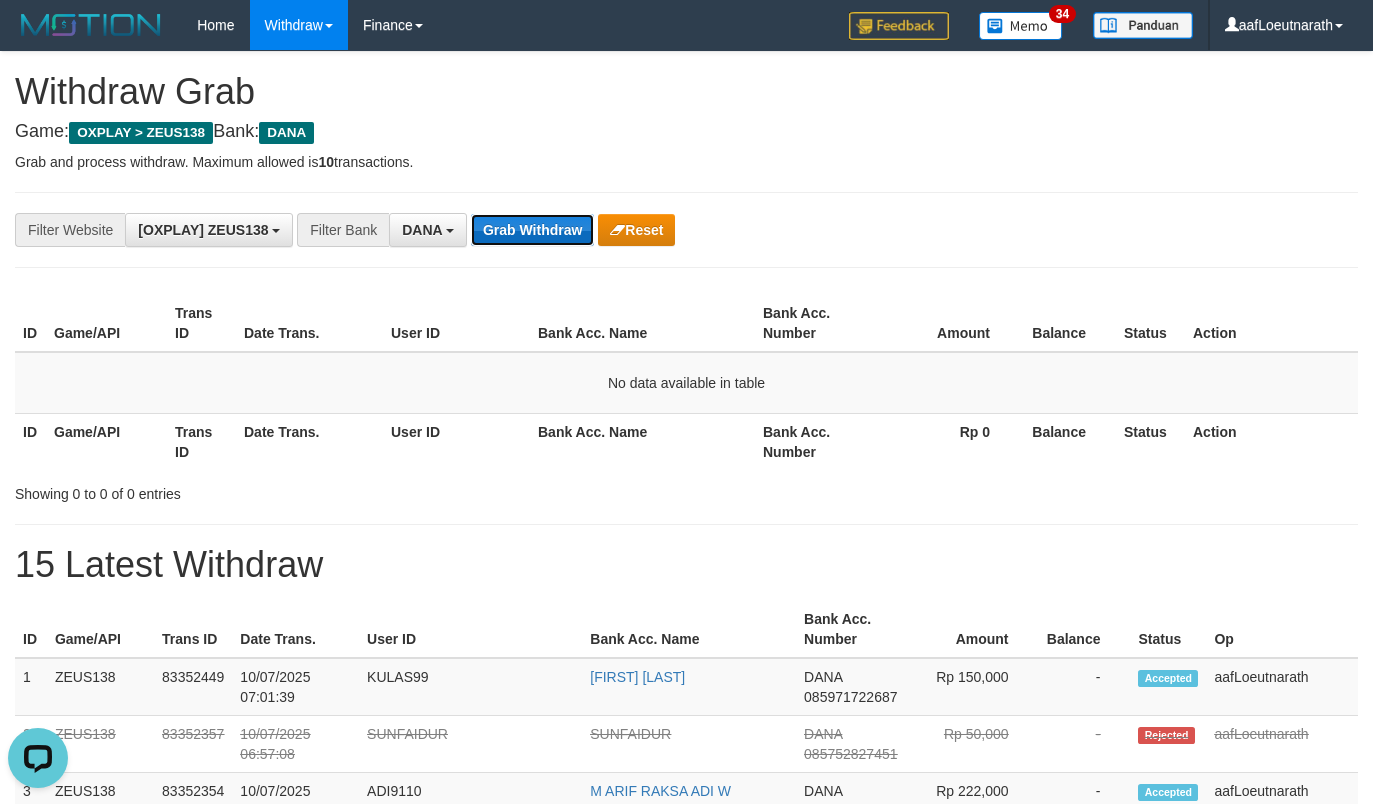 click on "Grab Withdraw" at bounding box center (532, 230) 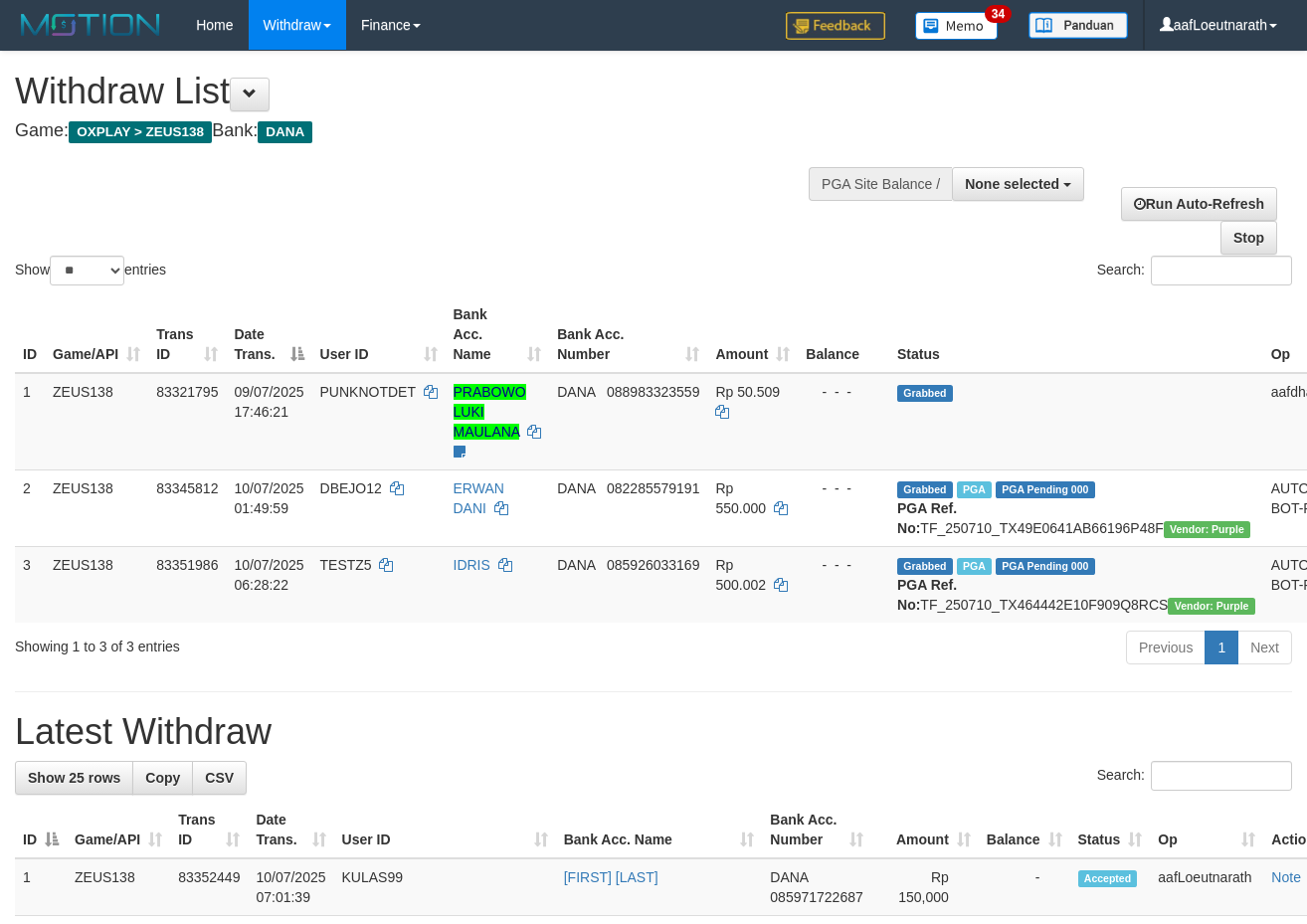 scroll, scrollTop: 0, scrollLeft: 0, axis: both 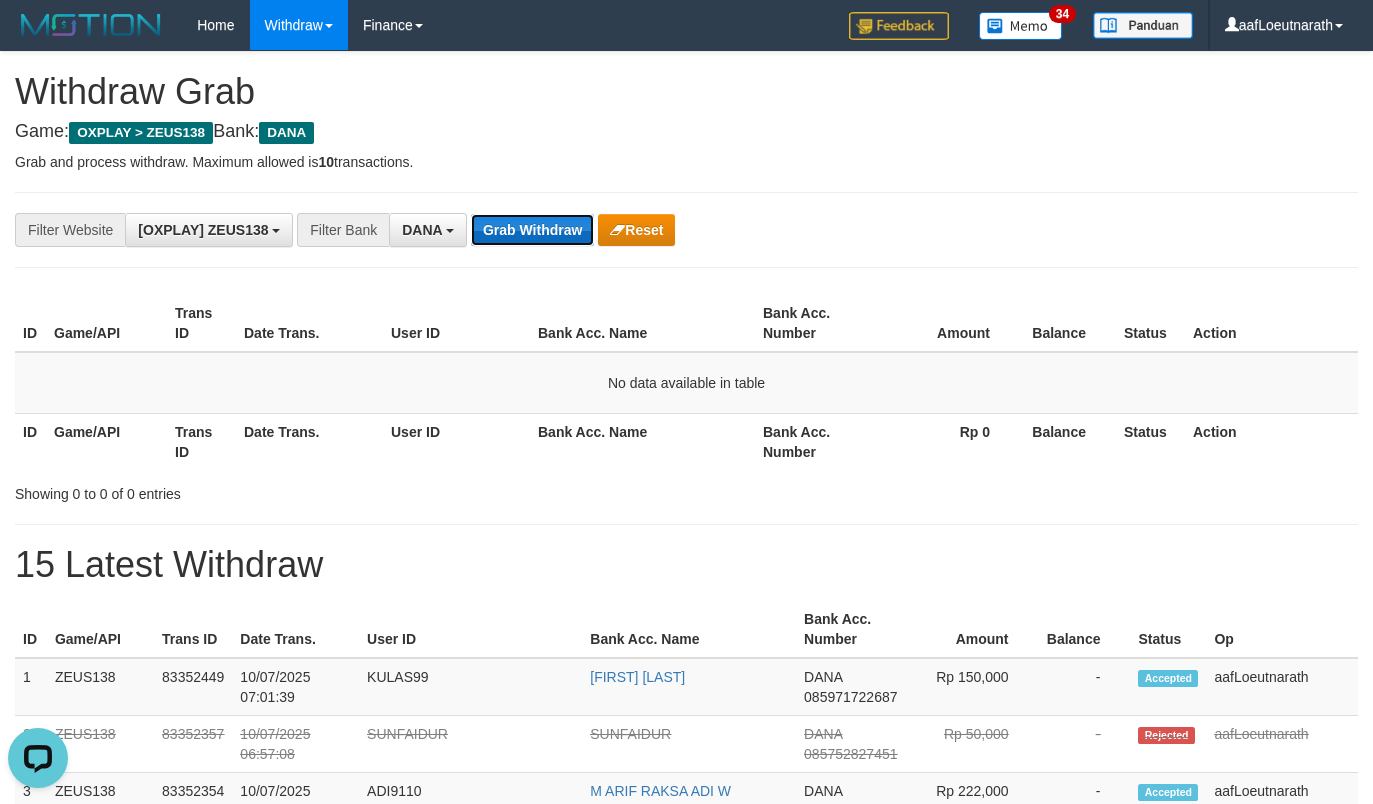 click on "Grab Withdraw" at bounding box center (532, 230) 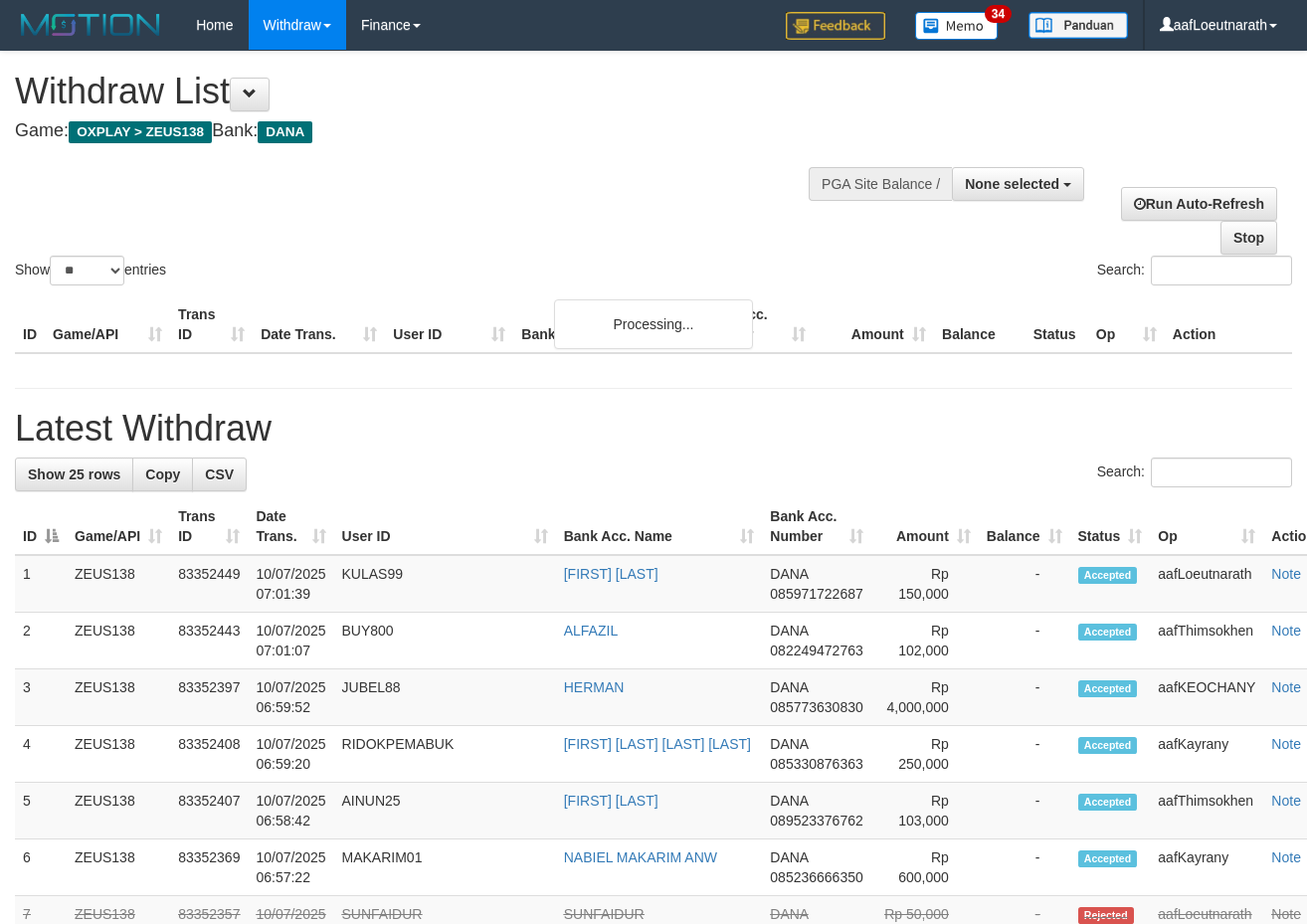 scroll, scrollTop: 0, scrollLeft: 0, axis: both 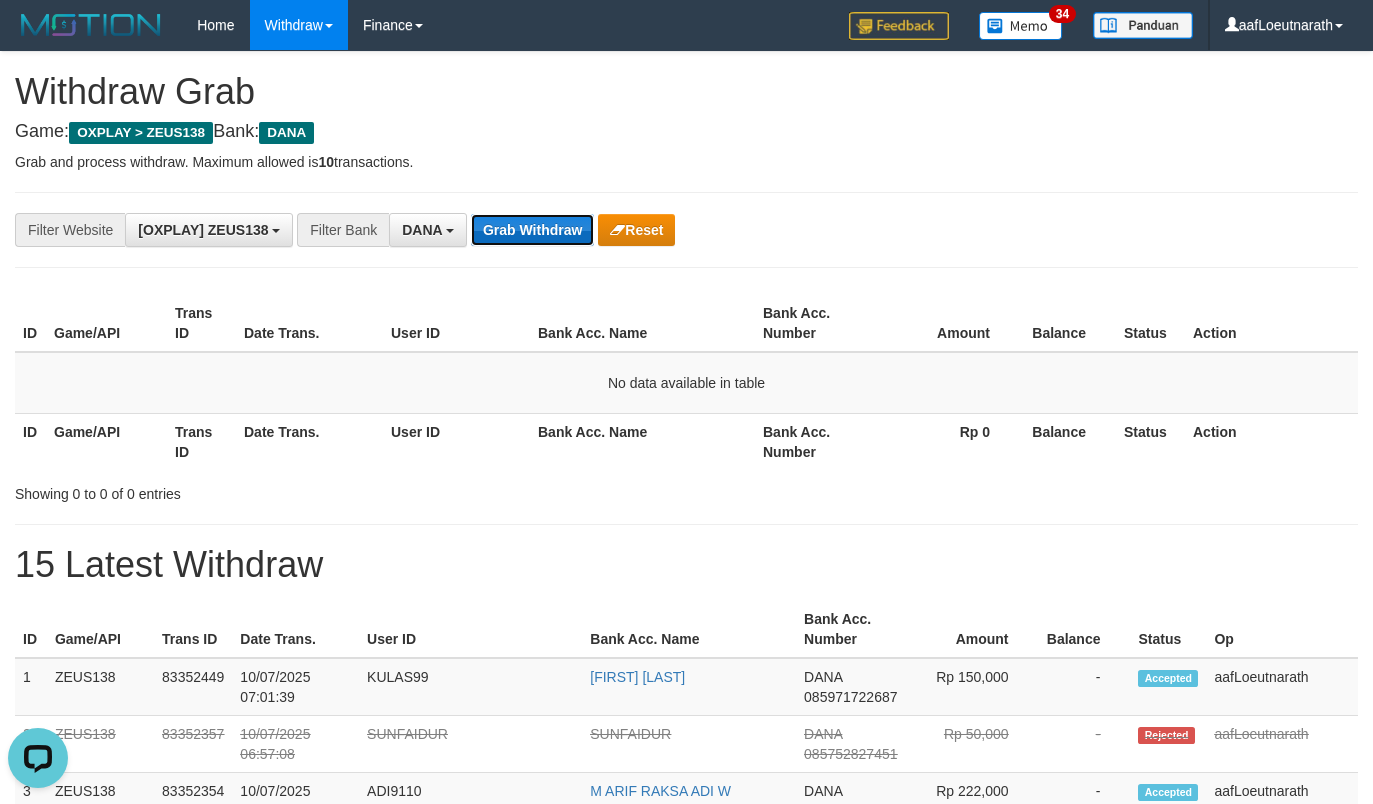 click on "Grab Withdraw" at bounding box center (532, 230) 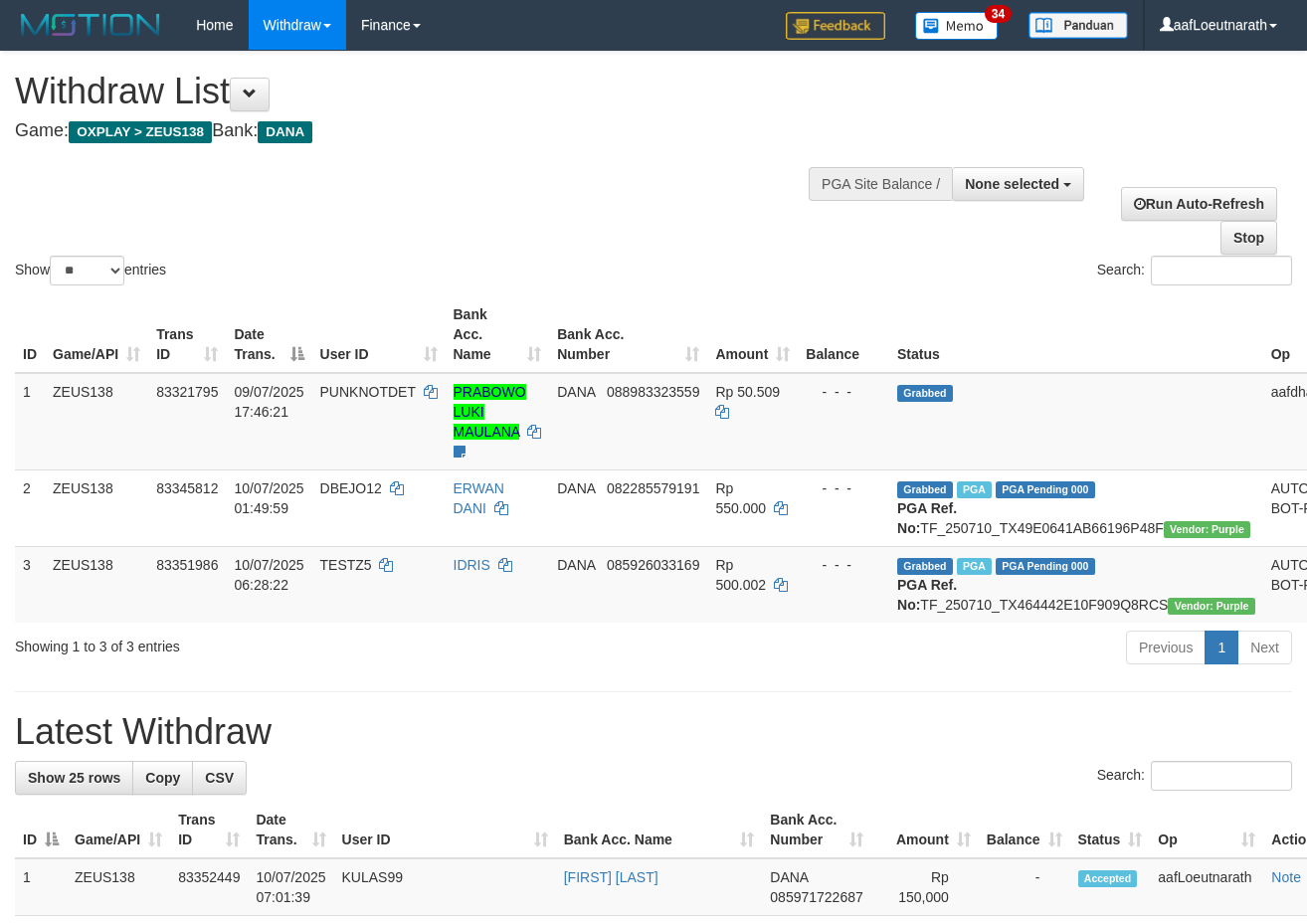 scroll, scrollTop: 0, scrollLeft: 0, axis: both 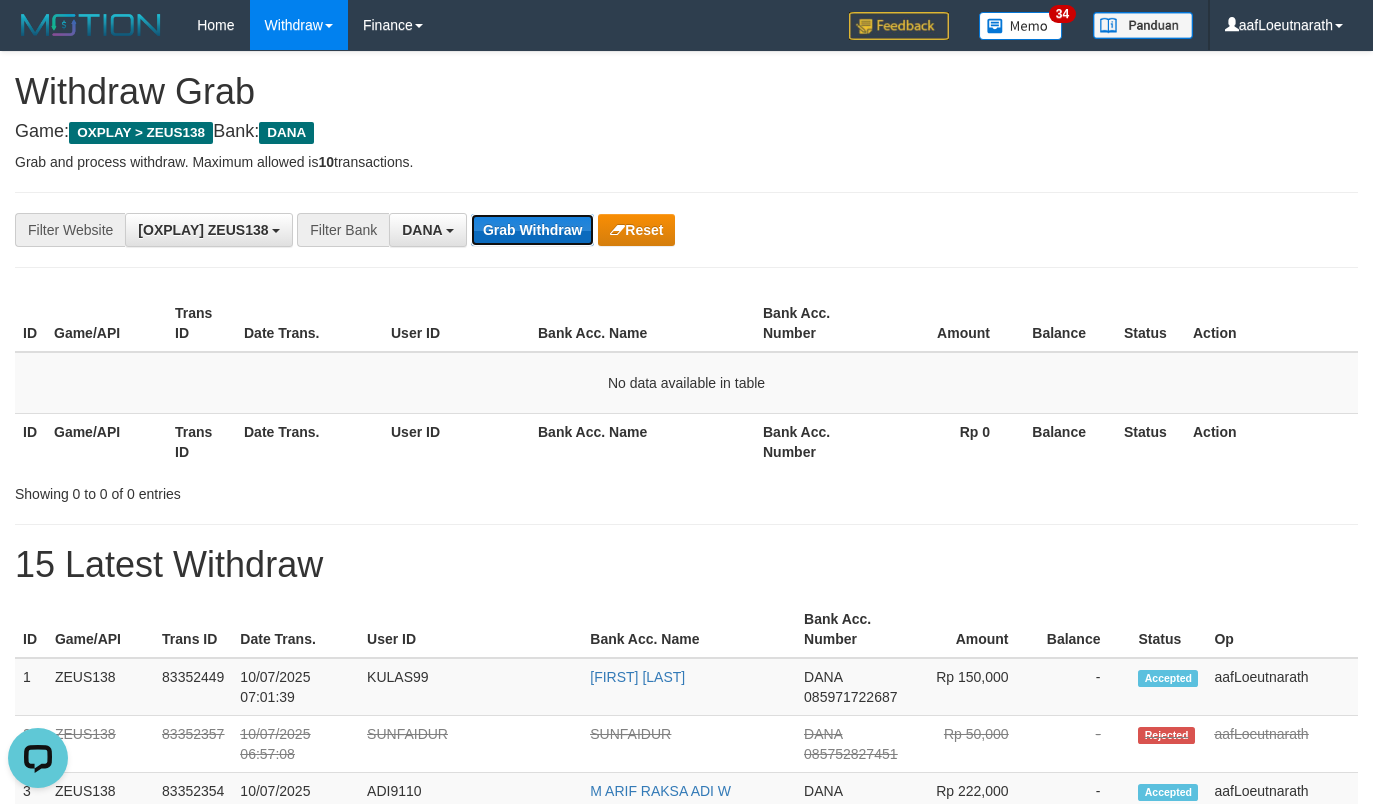 click on "Grab Withdraw" at bounding box center (532, 230) 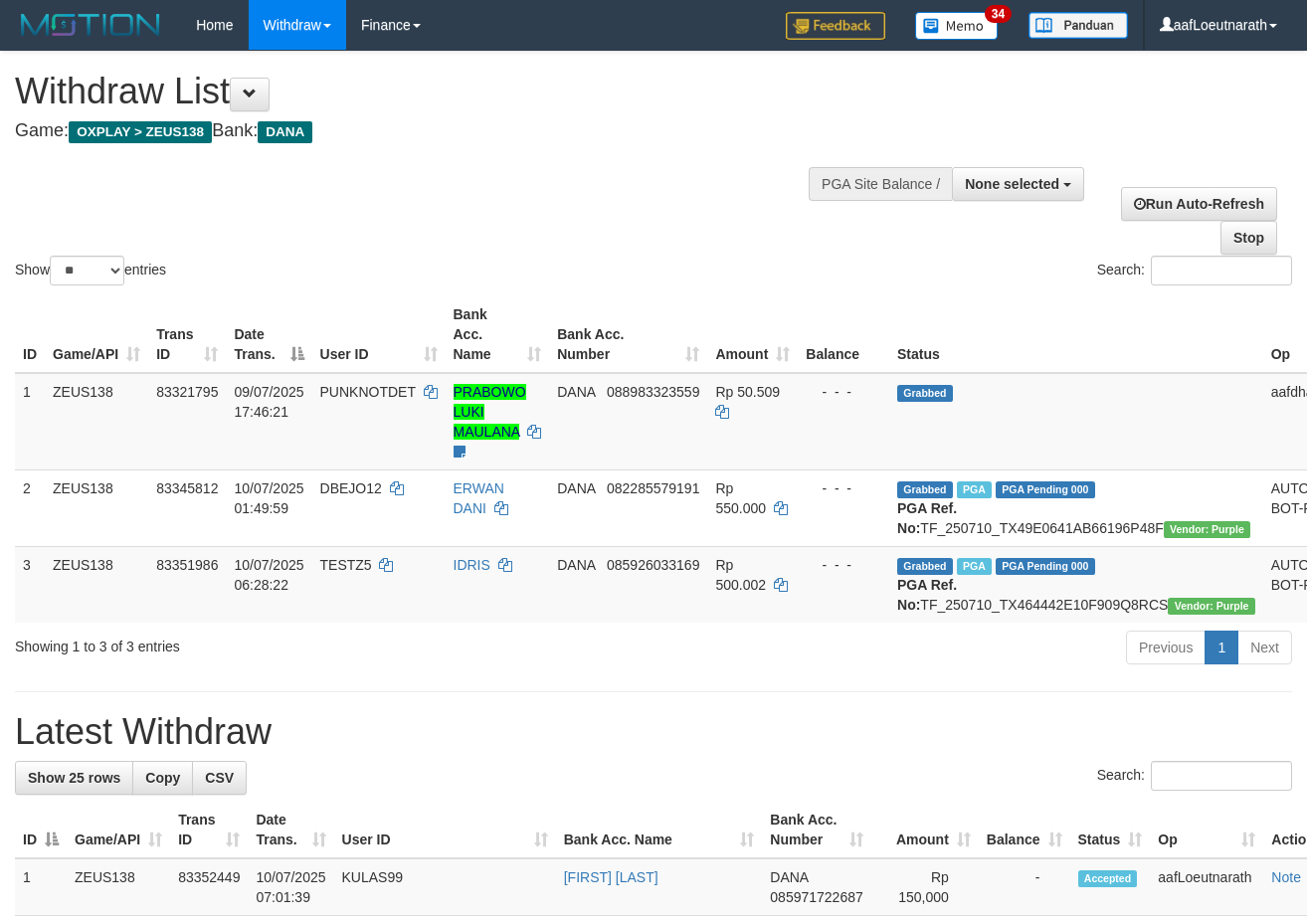 scroll, scrollTop: 0, scrollLeft: 0, axis: both 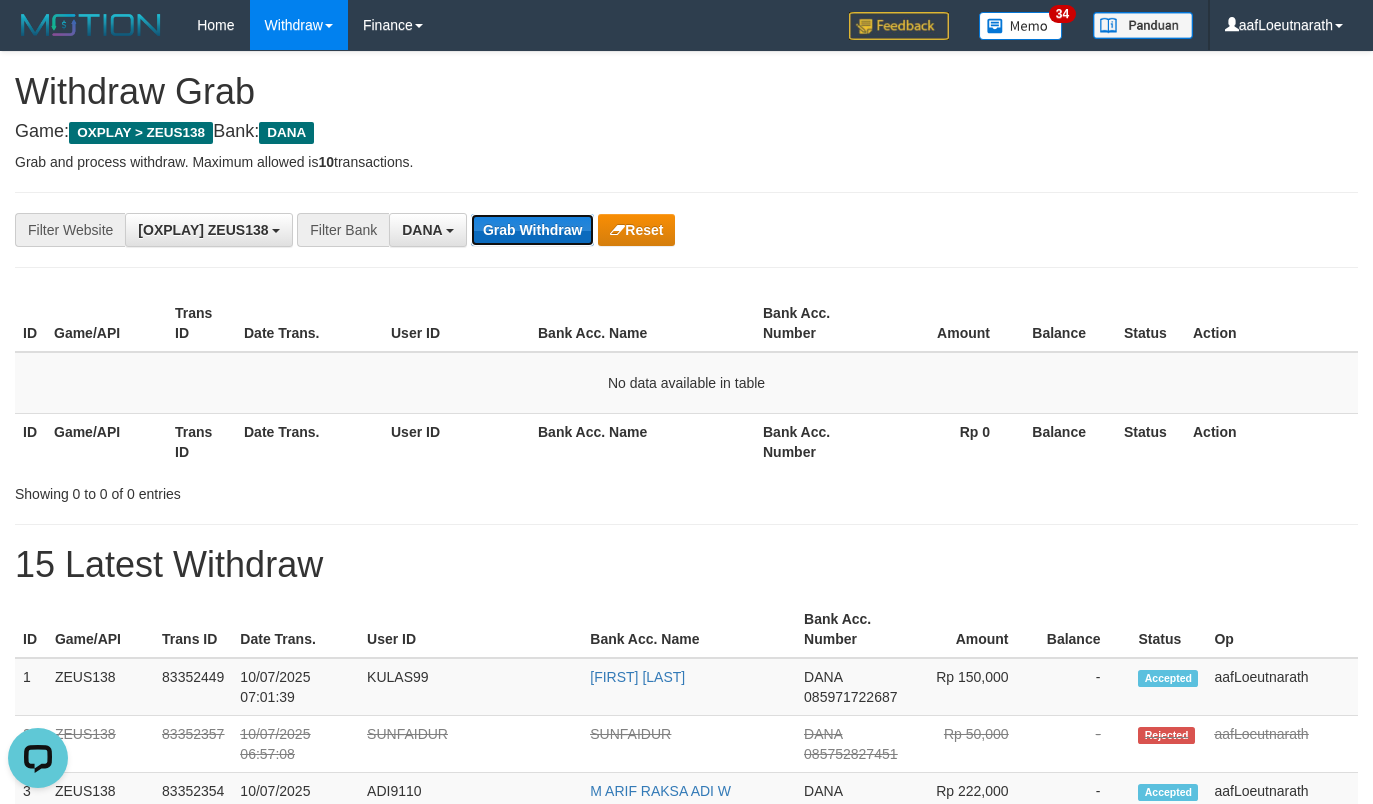 click on "Grab Withdraw" at bounding box center [532, 230] 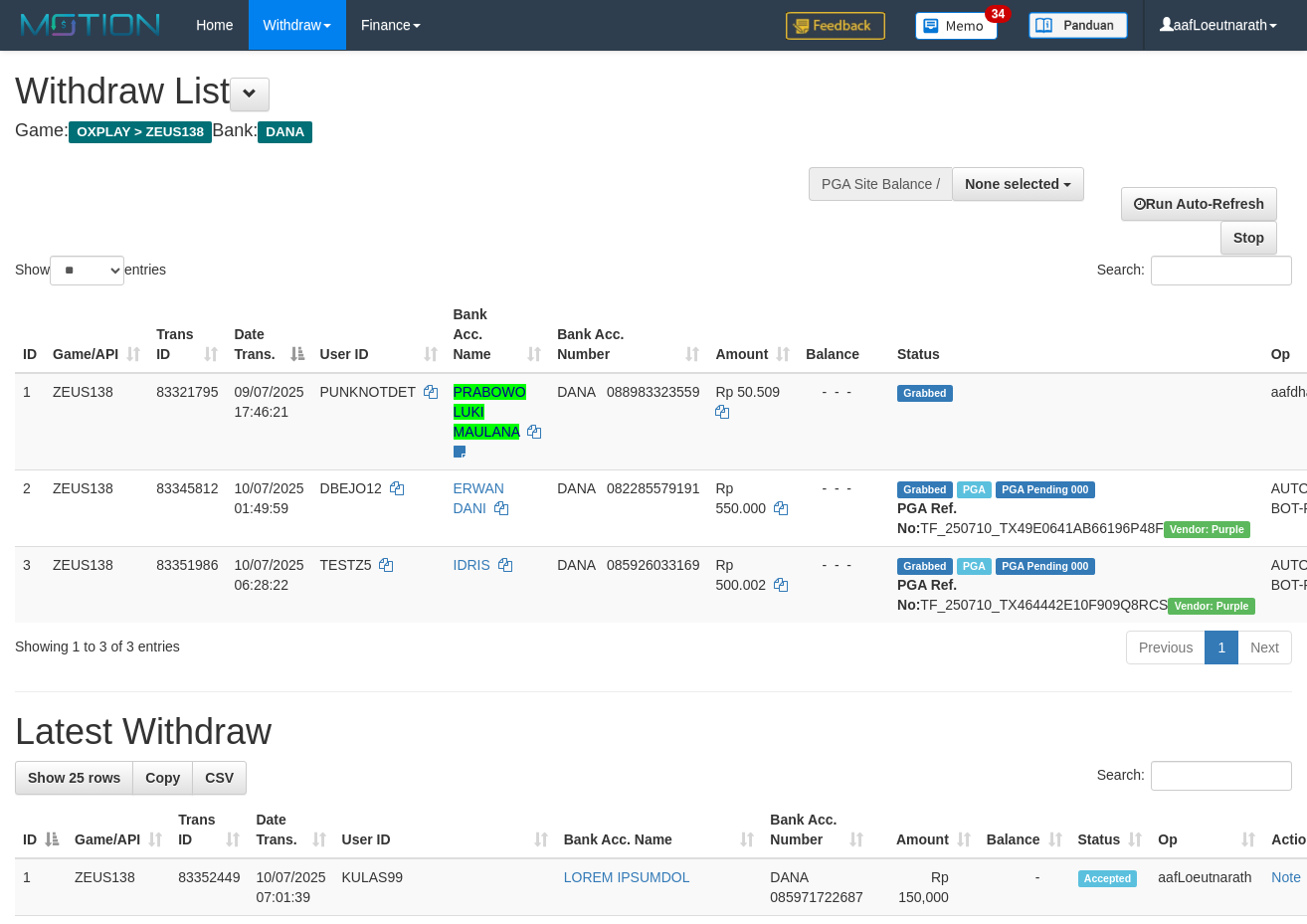 scroll, scrollTop: 0, scrollLeft: 0, axis: both 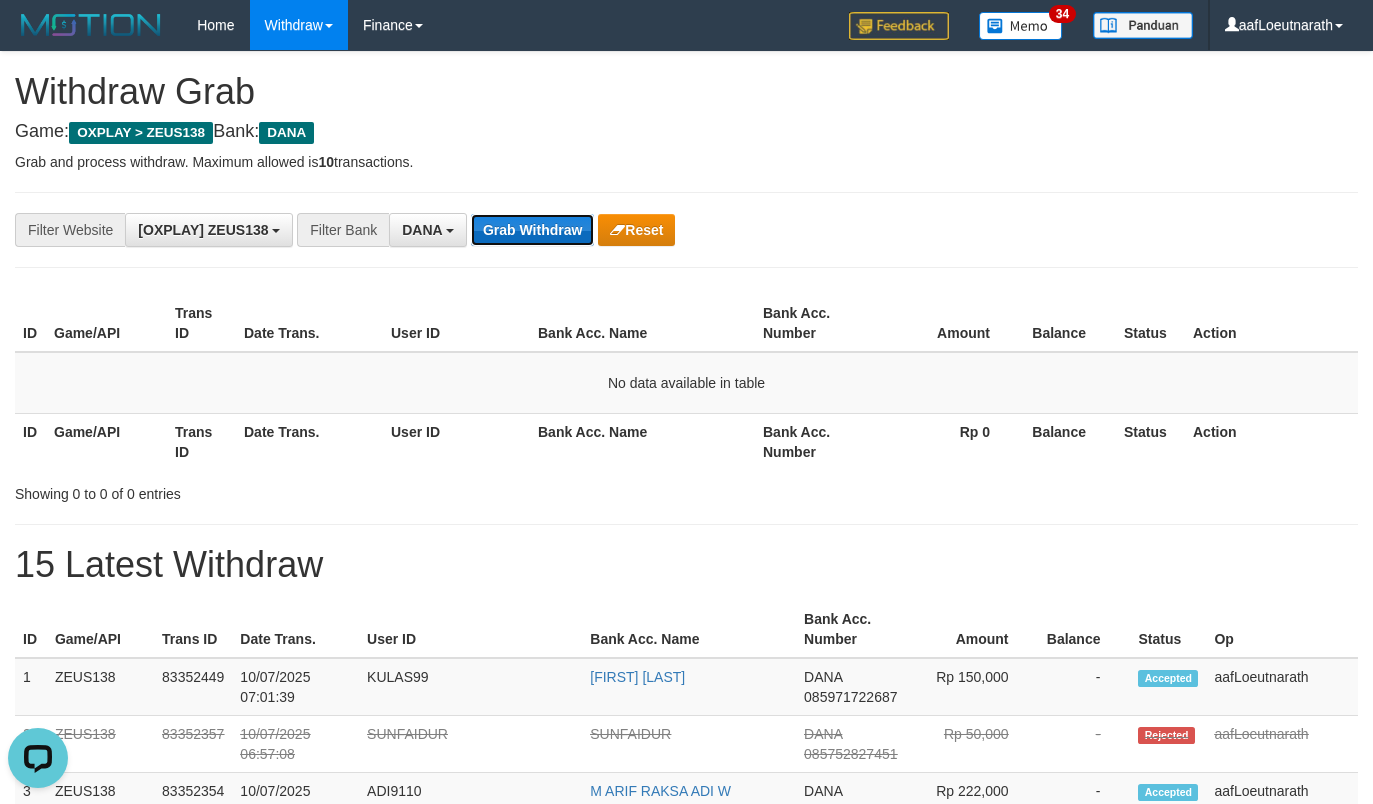 click on "Grab Withdraw" at bounding box center (532, 230) 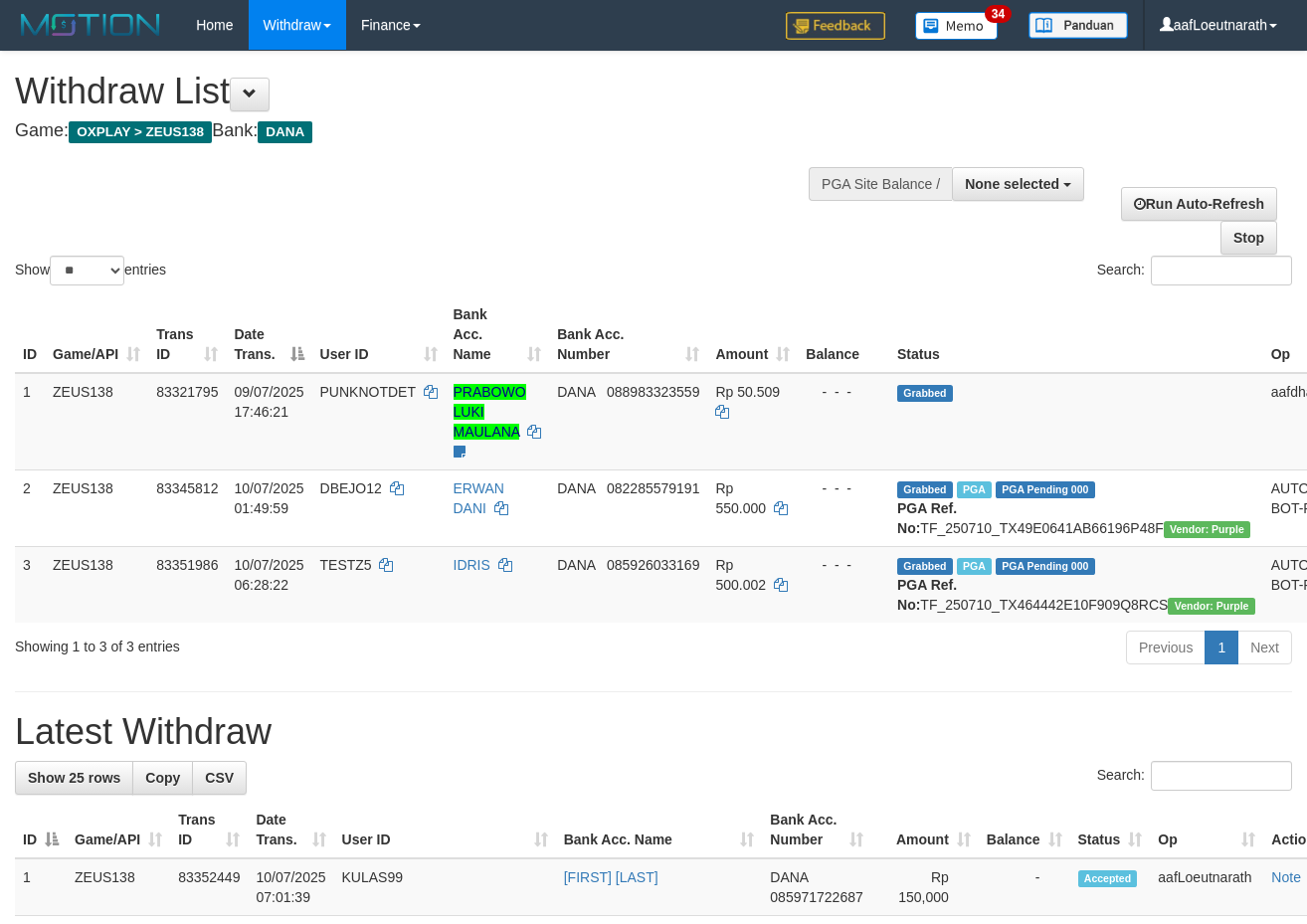 scroll, scrollTop: 0, scrollLeft: 0, axis: both 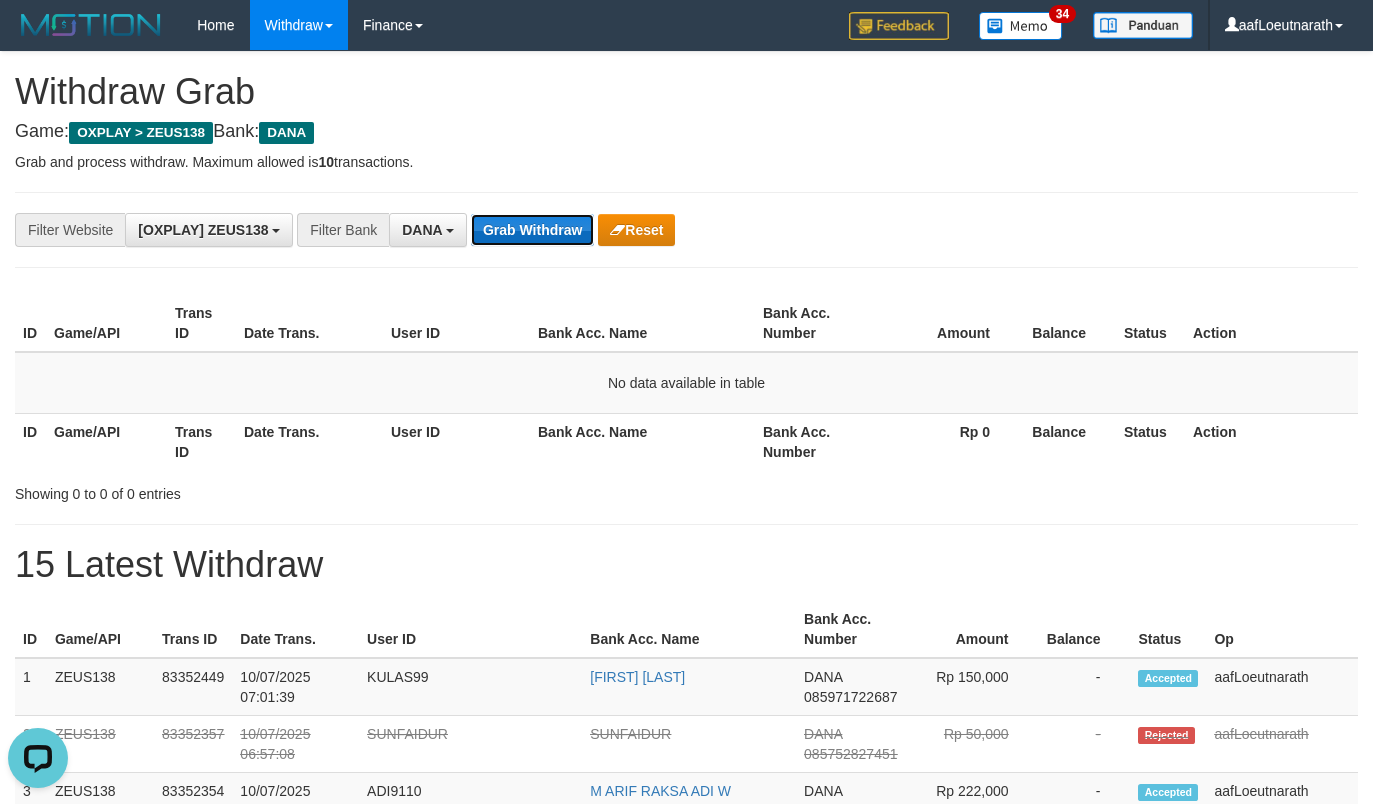 click on "Grab Withdraw" at bounding box center [532, 230] 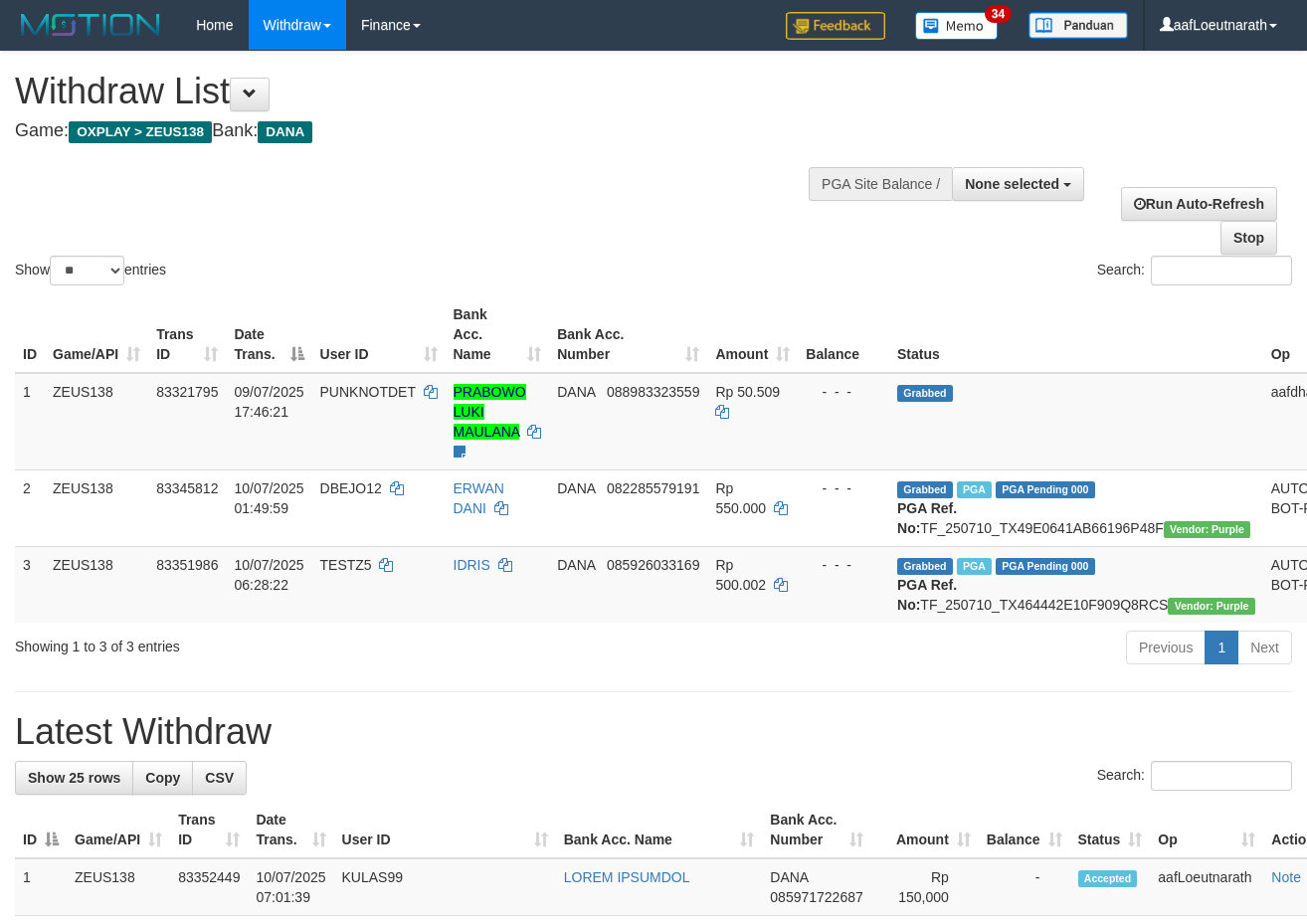 scroll, scrollTop: 0, scrollLeft: 0, axis: both 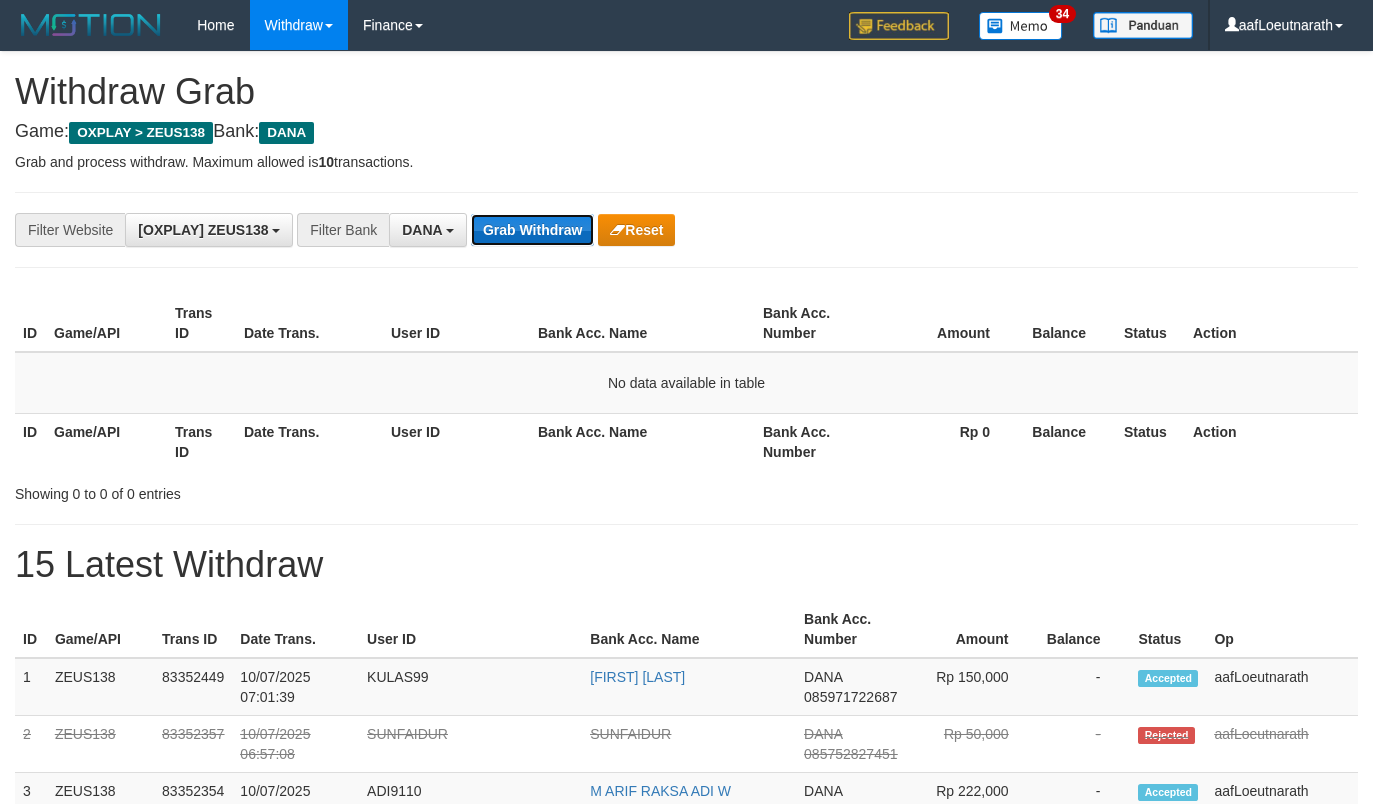 click on "Grab Withdraw" at bounding box center [532, 230] 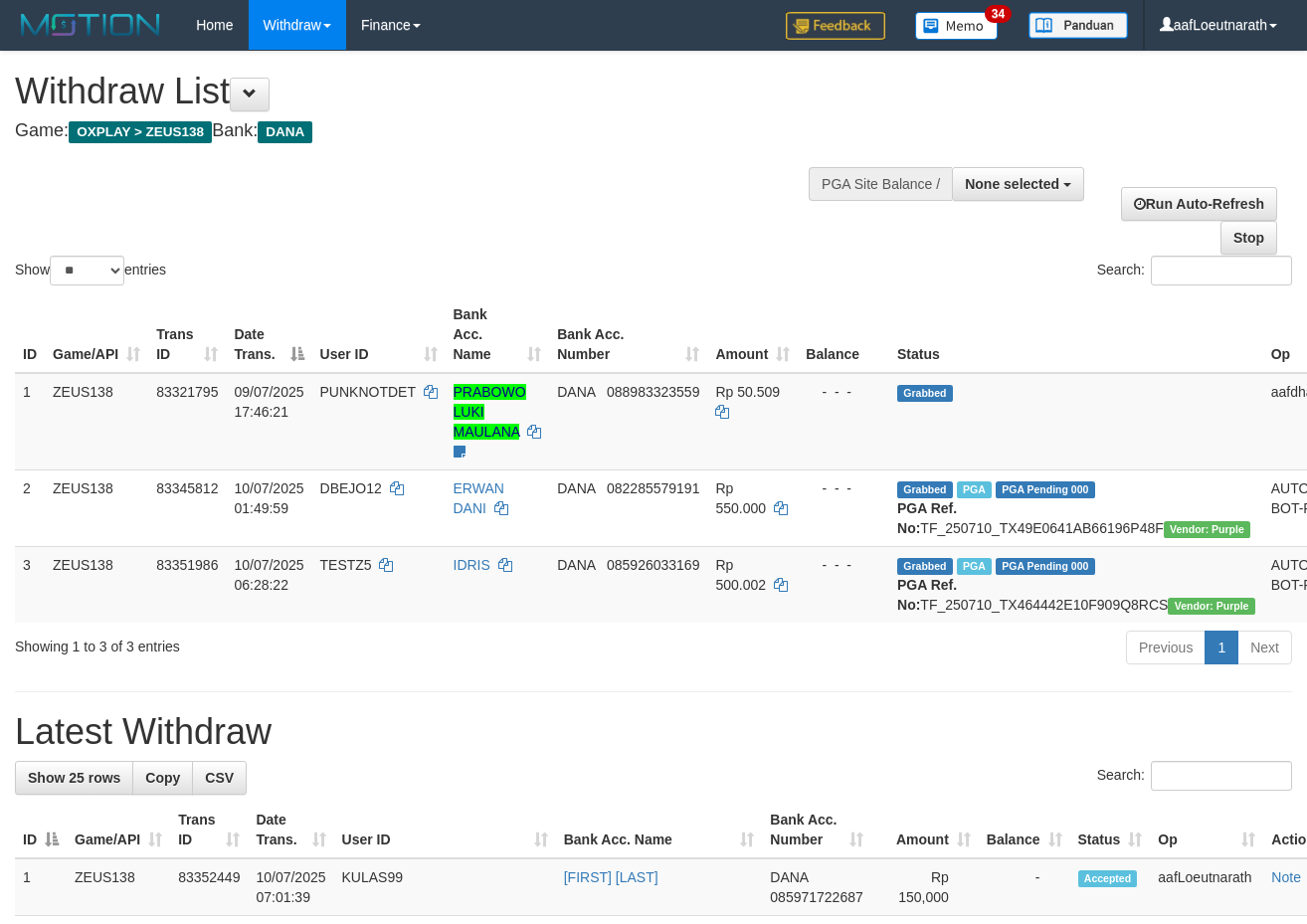 scroll, scrollTop: 0, scrollLeft: 0, axis: both 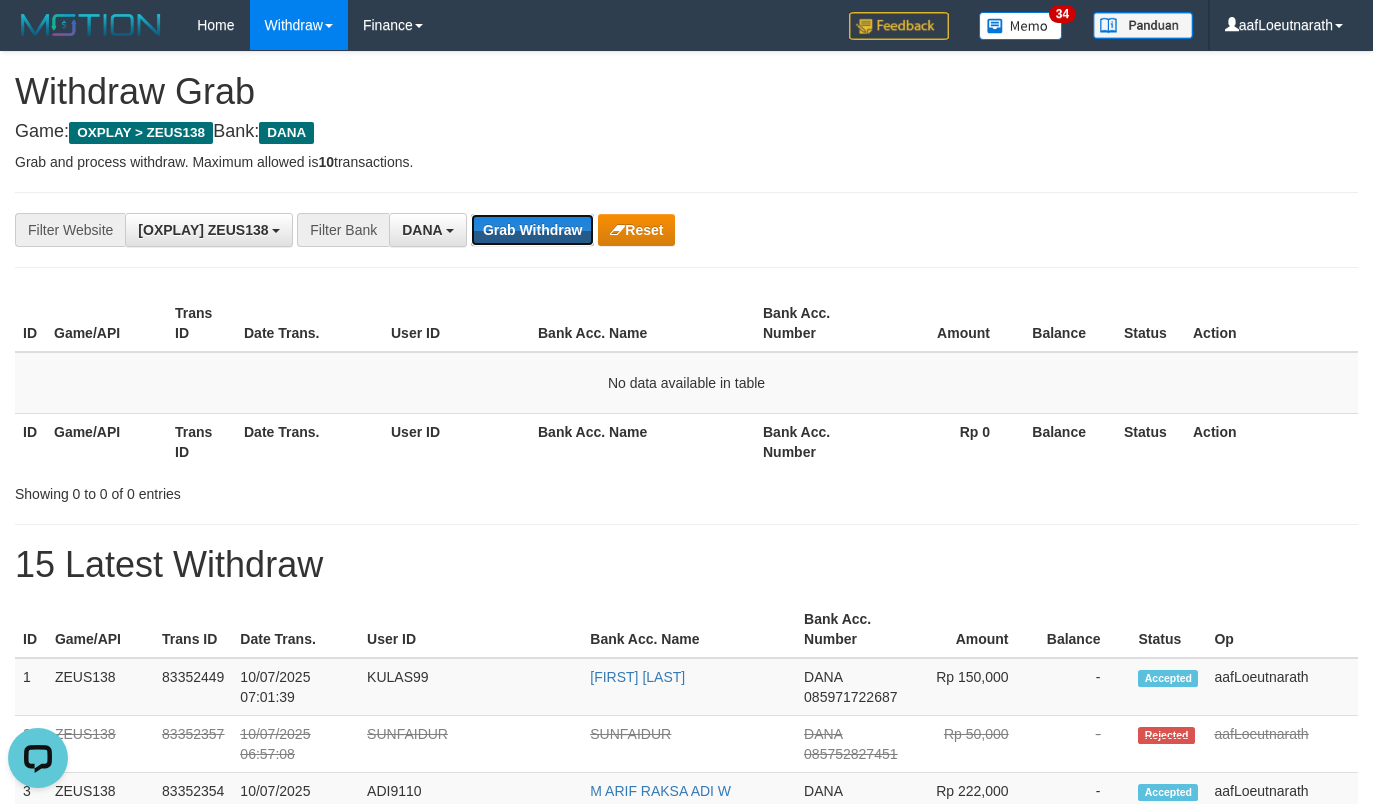 click on "Grab Withdraw" at bounding box center [532, 230] 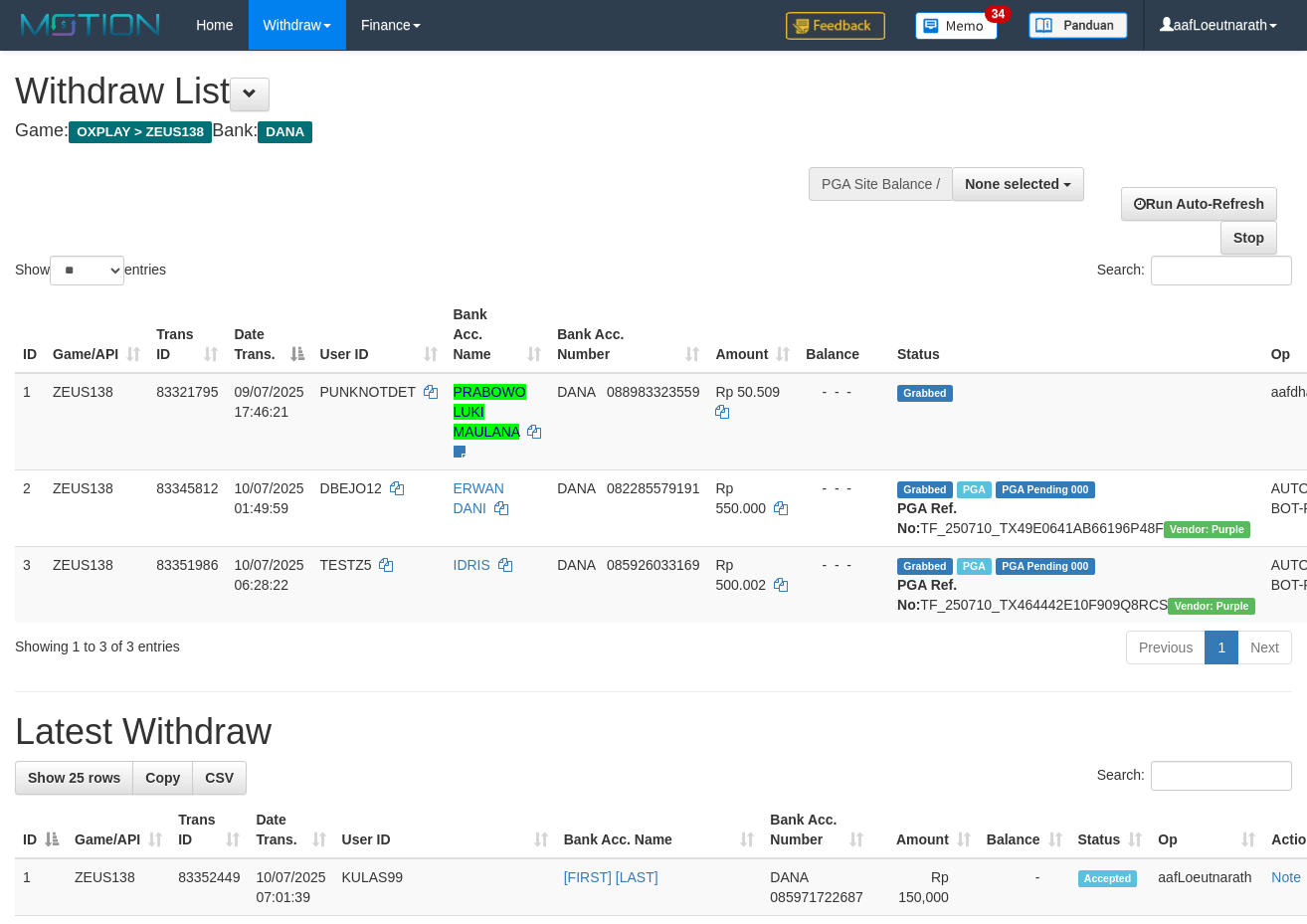 scroll, scrollTop: 0, scrollLeft: 0, axis: both 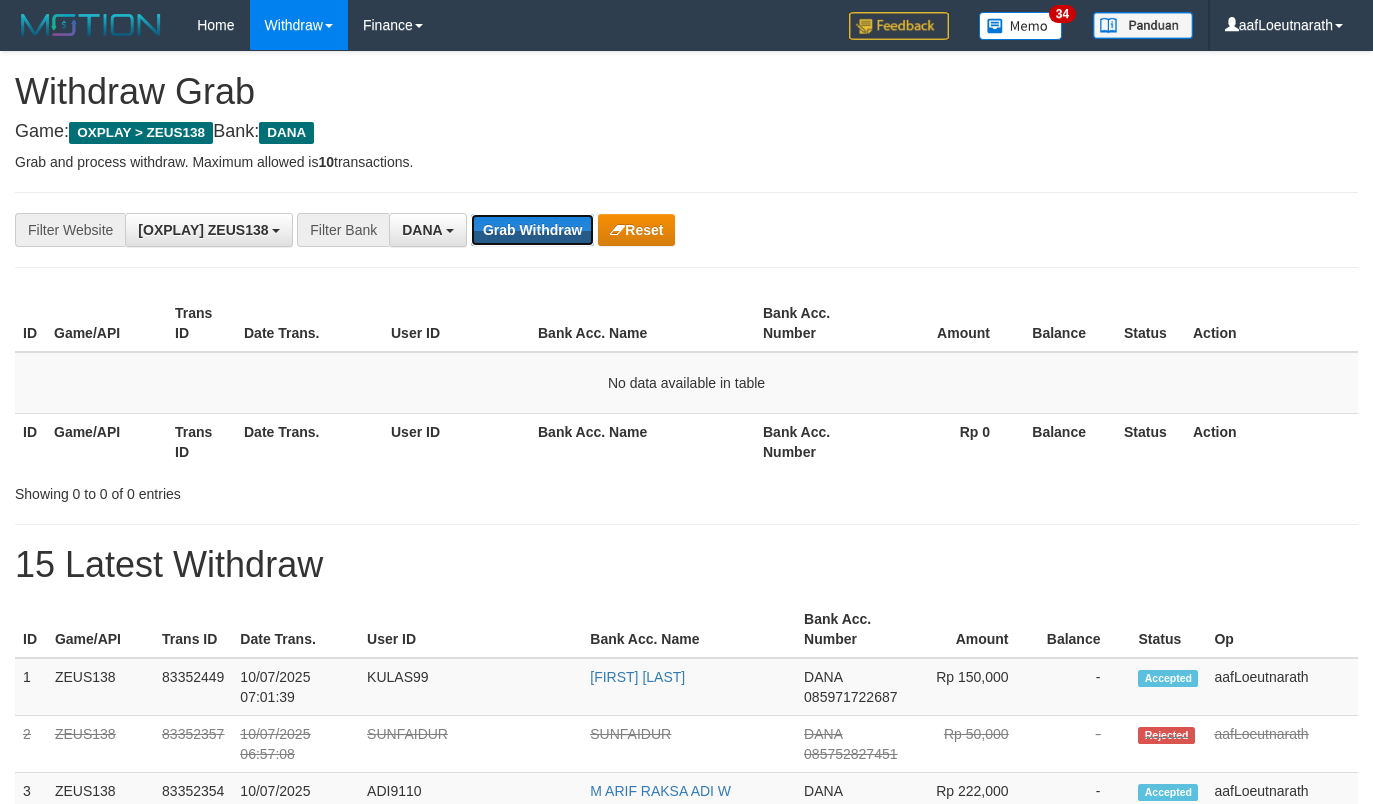 click on "Grab Withdraw" at bounding box center [532, 230] 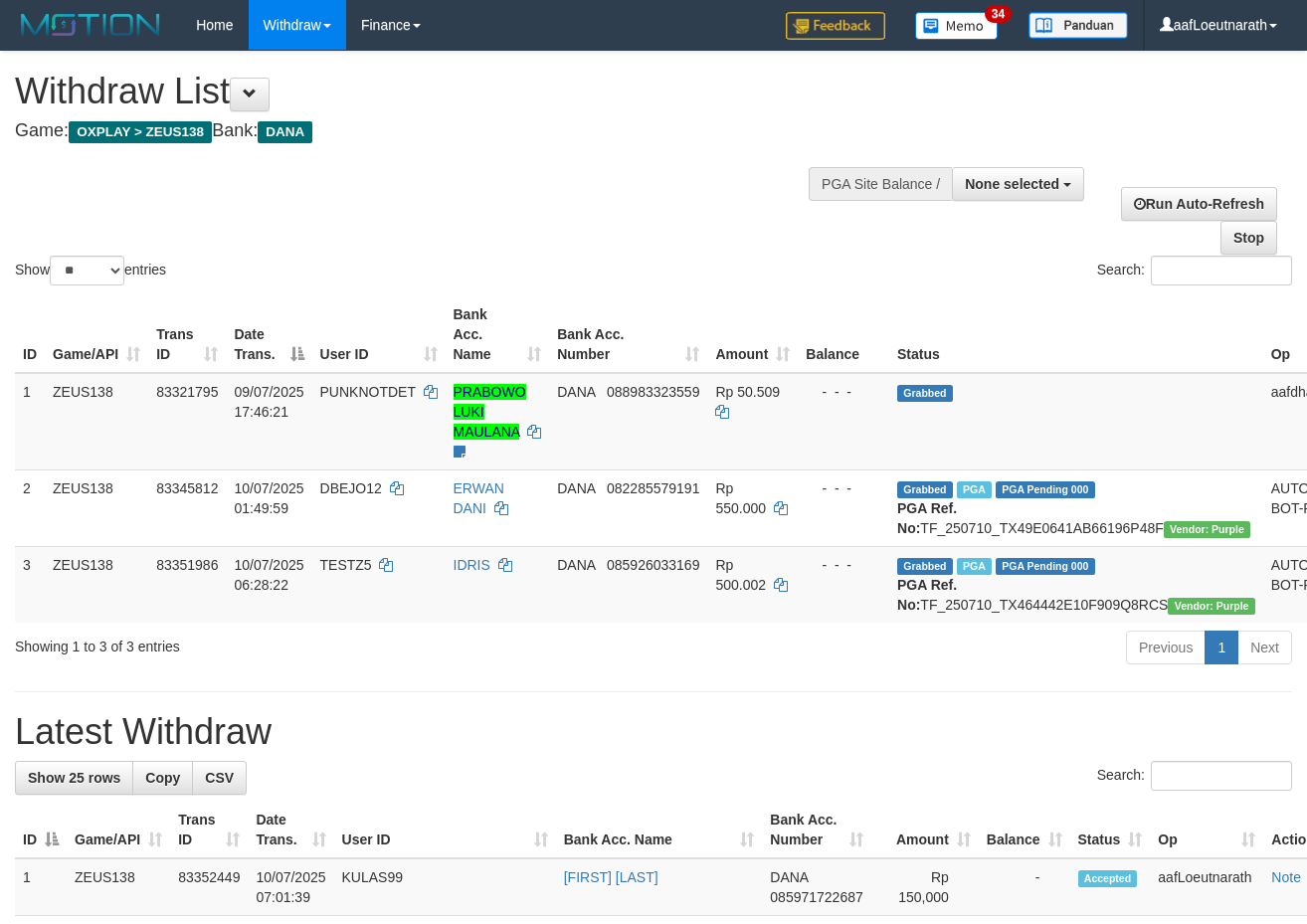 scroll, scrollTop: 0, scrollLeft: 0, axis: both 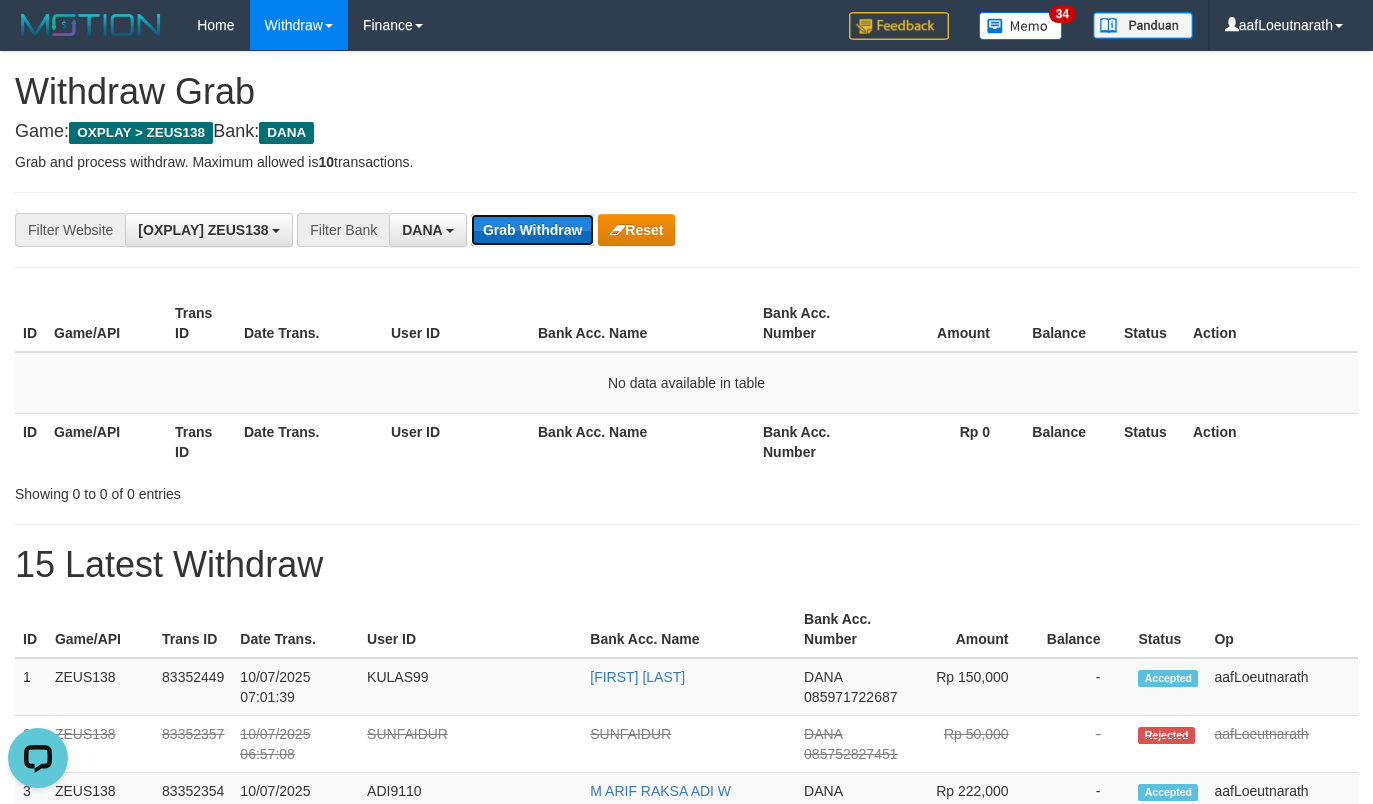 click on "Grab Withdraw" at bounding box center (532, 230) 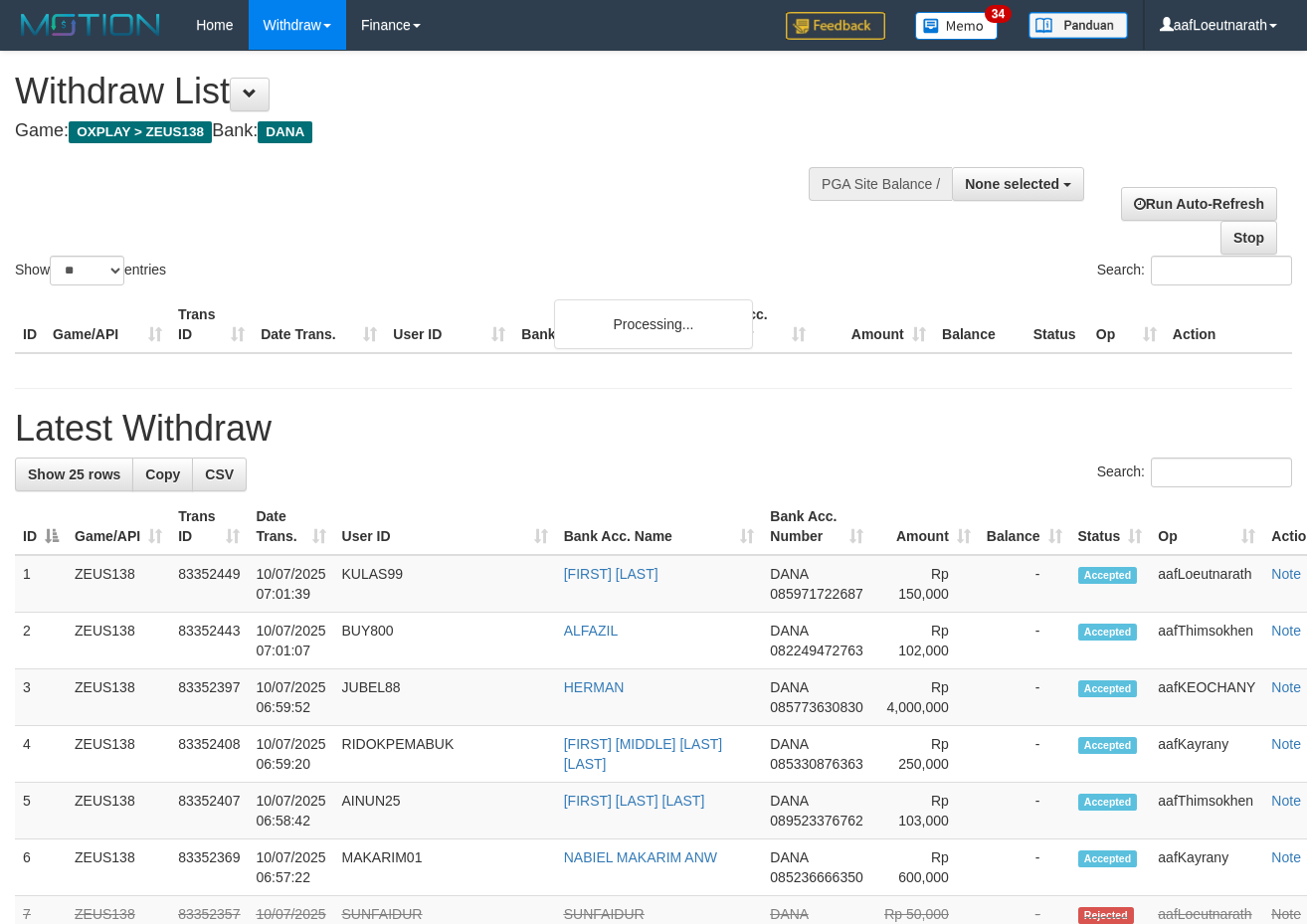 scroll, scrollTop: 0, scrollLeft: 0, axis: both 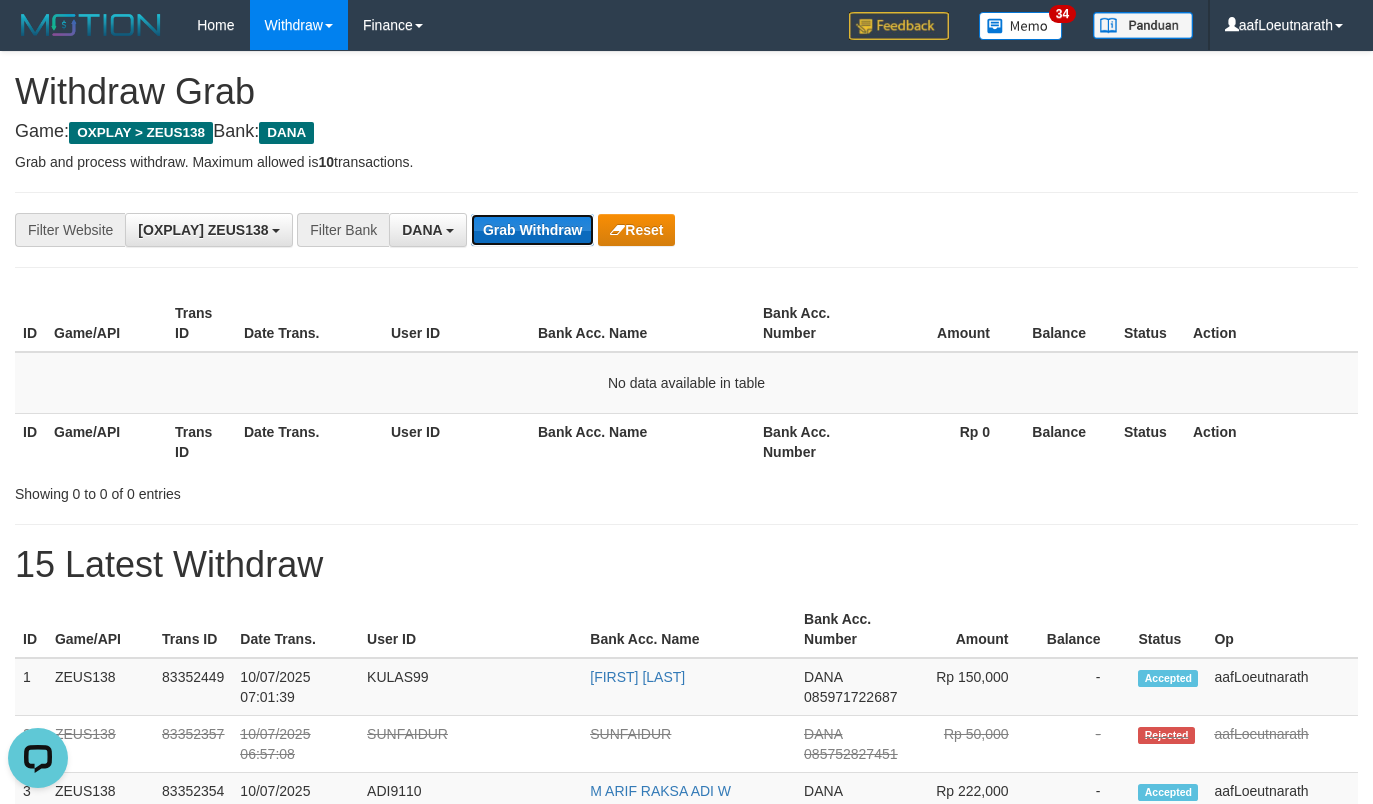 click on "Grab Withdraw" at bounding box center [532, 230] 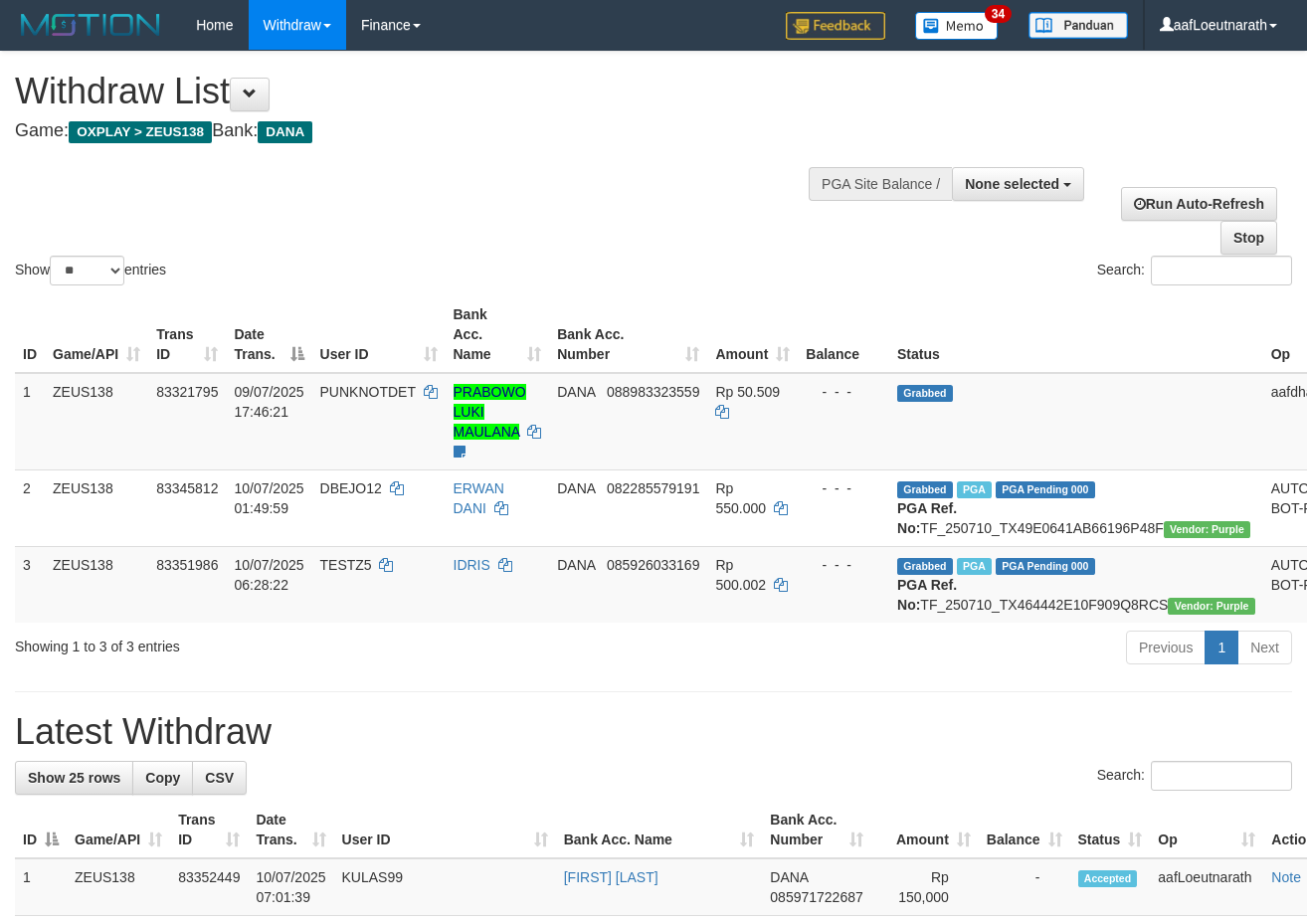 scroll, scrollTop: 0, scrollLeft: 0, axis: both 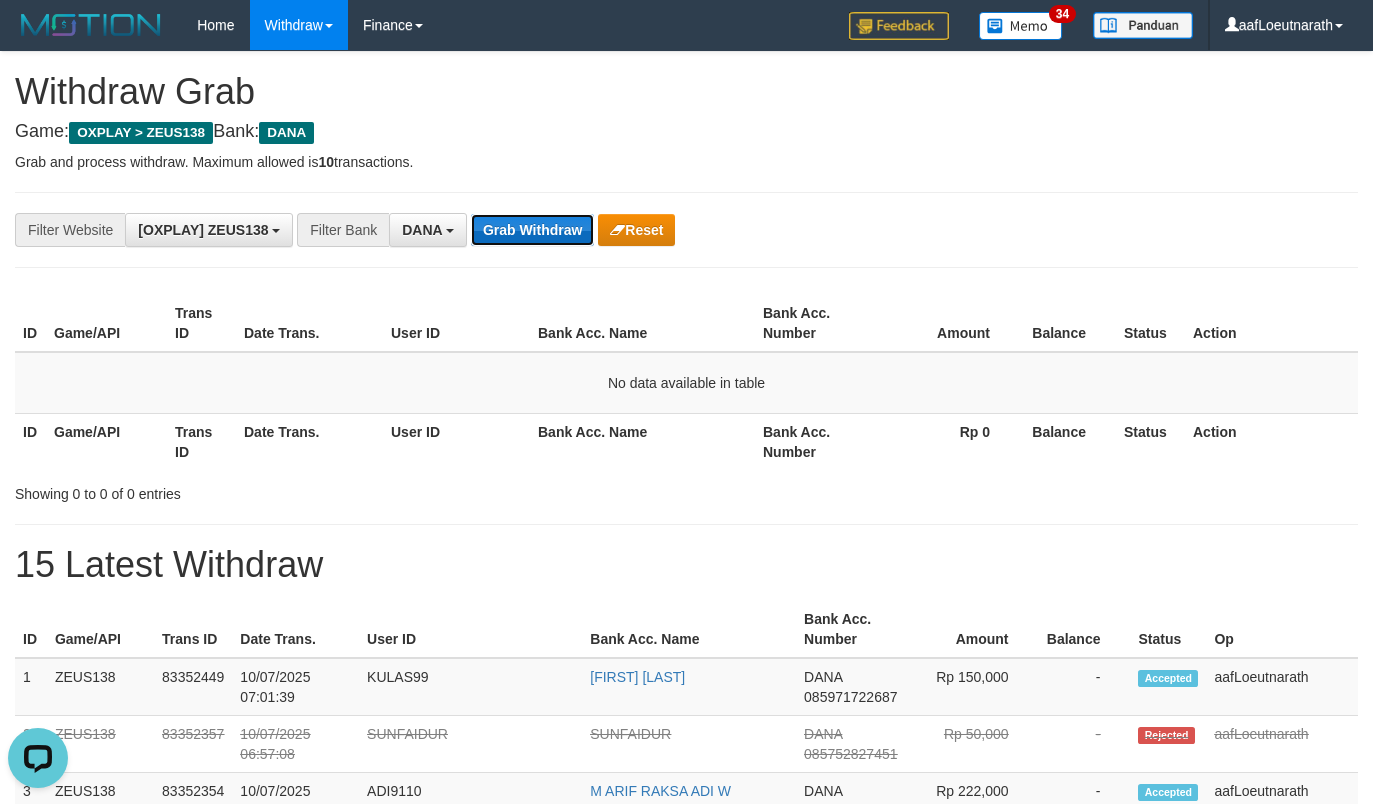 click on "Grab Withdraw" at bounding box center (532, 230) 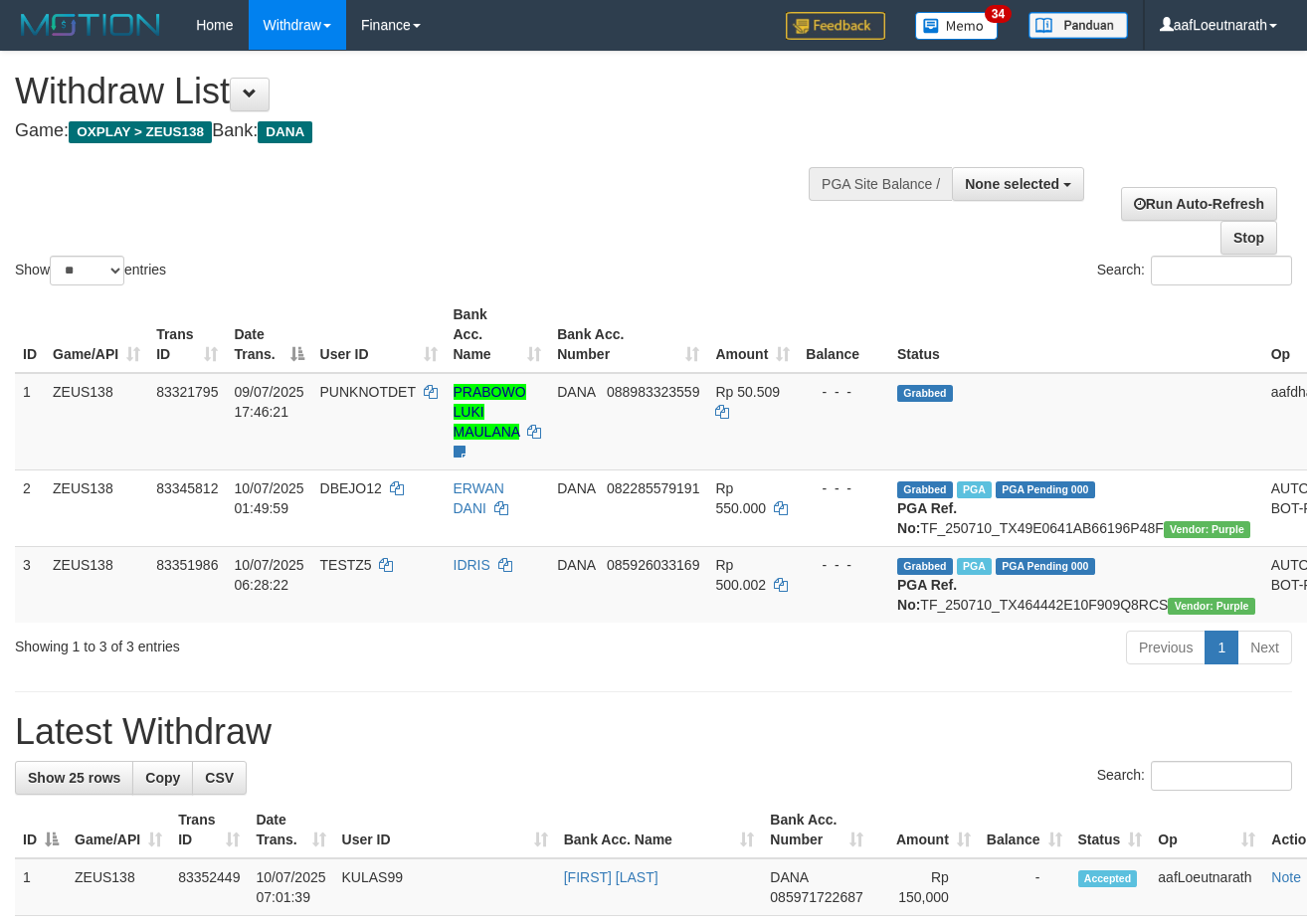 scroll, scrollTop: 0, scrollLeft: 0, axis: both 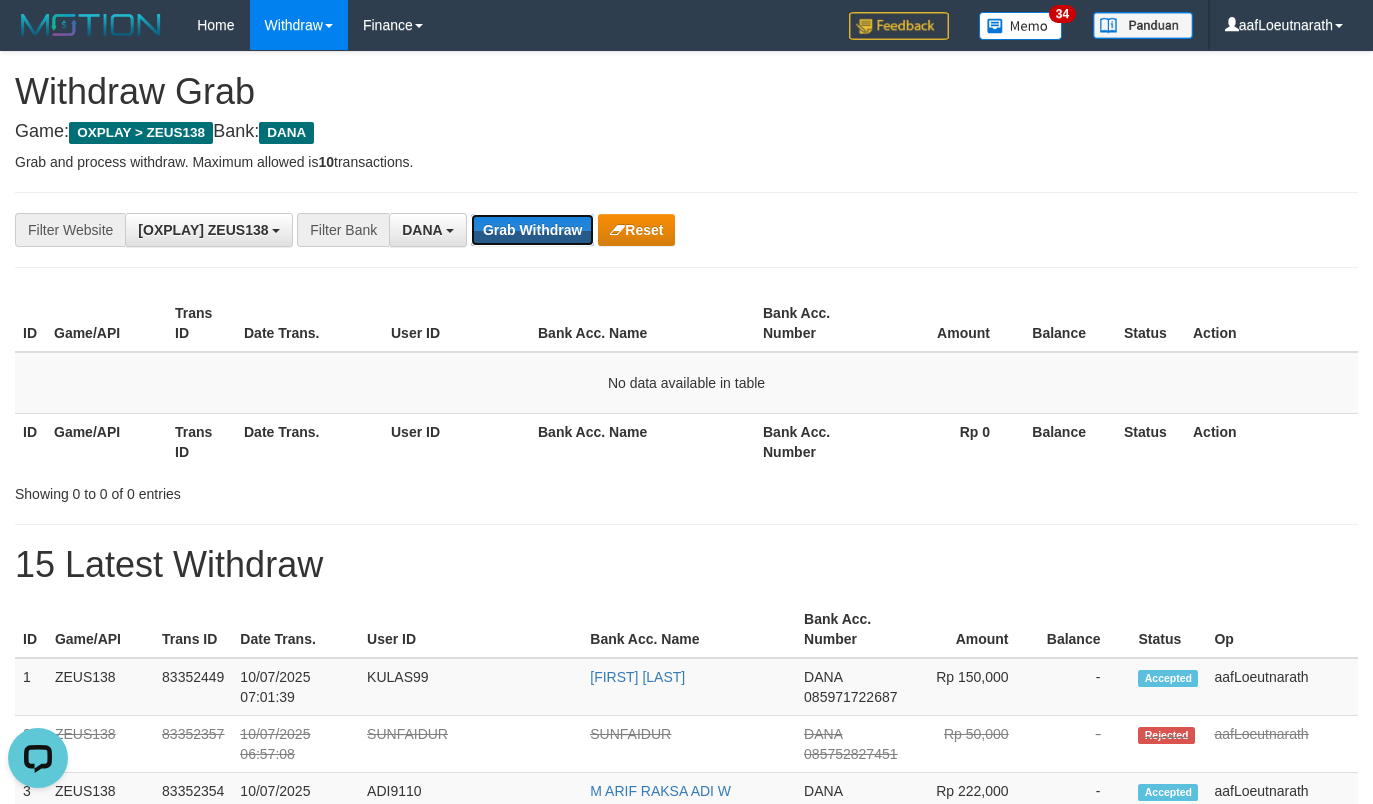 click on "Grab Withdraw" at bounding box center (532, 230) 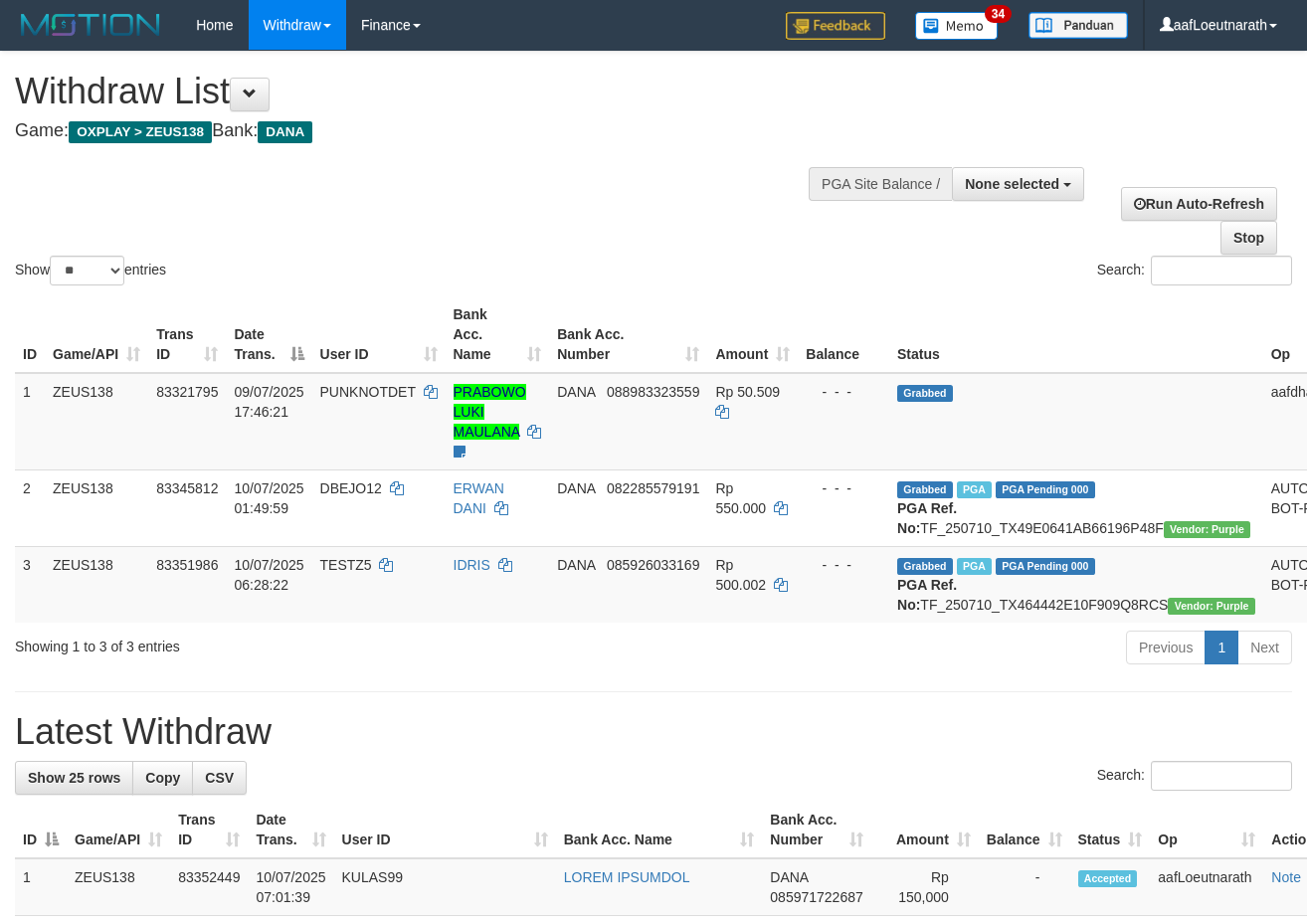 scroll, scrollTop: 0, scrollLeft: 0, axis: both 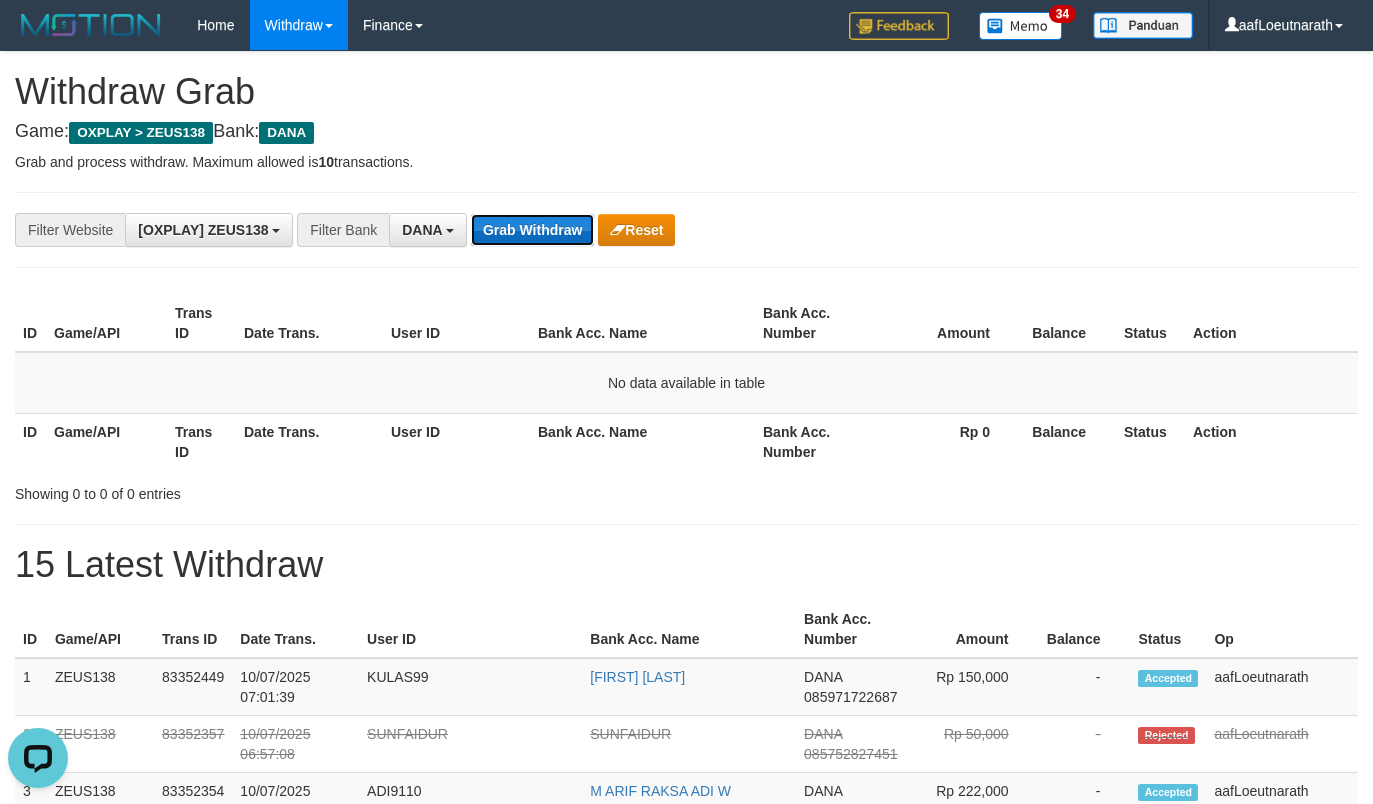 click on "Grab Withdraw" at bounding box center (532, 230) 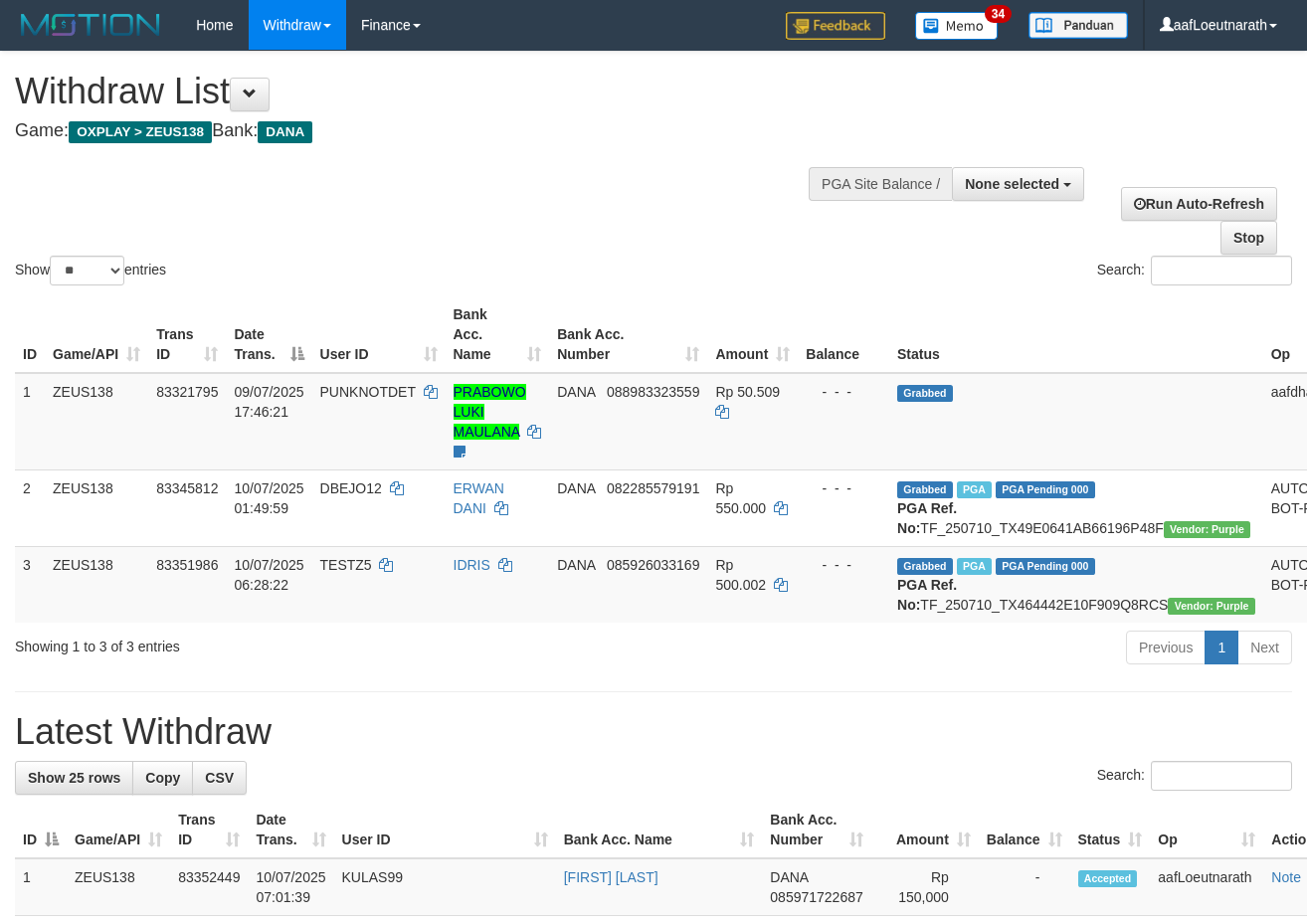 scroll, scrollTop: 0, scrollLeft: 0, axis: both 